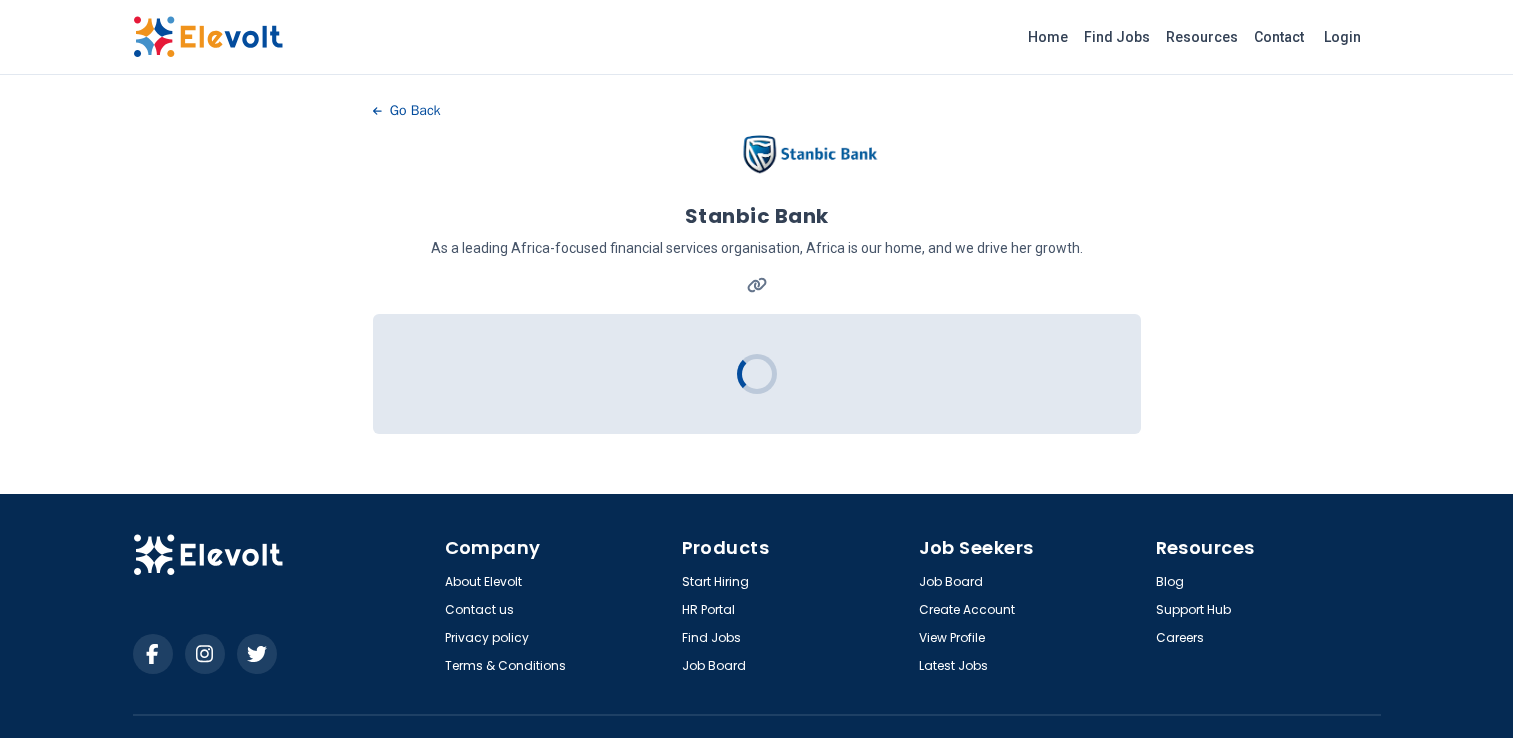 scroll, scrollTop: 0, scrollLeft: 0, axis: both 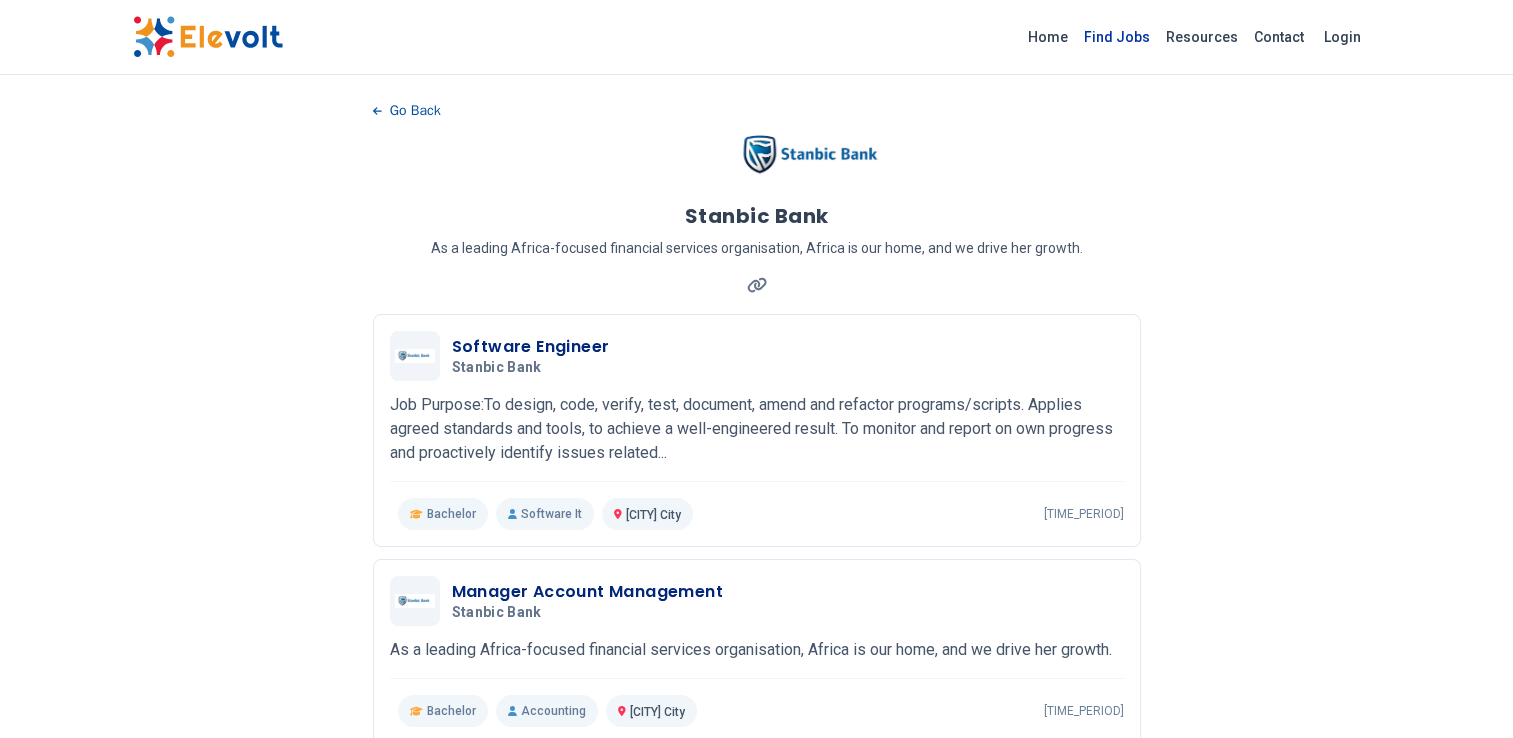 click on "Find Jobs" at bounding box center (1117, 37) 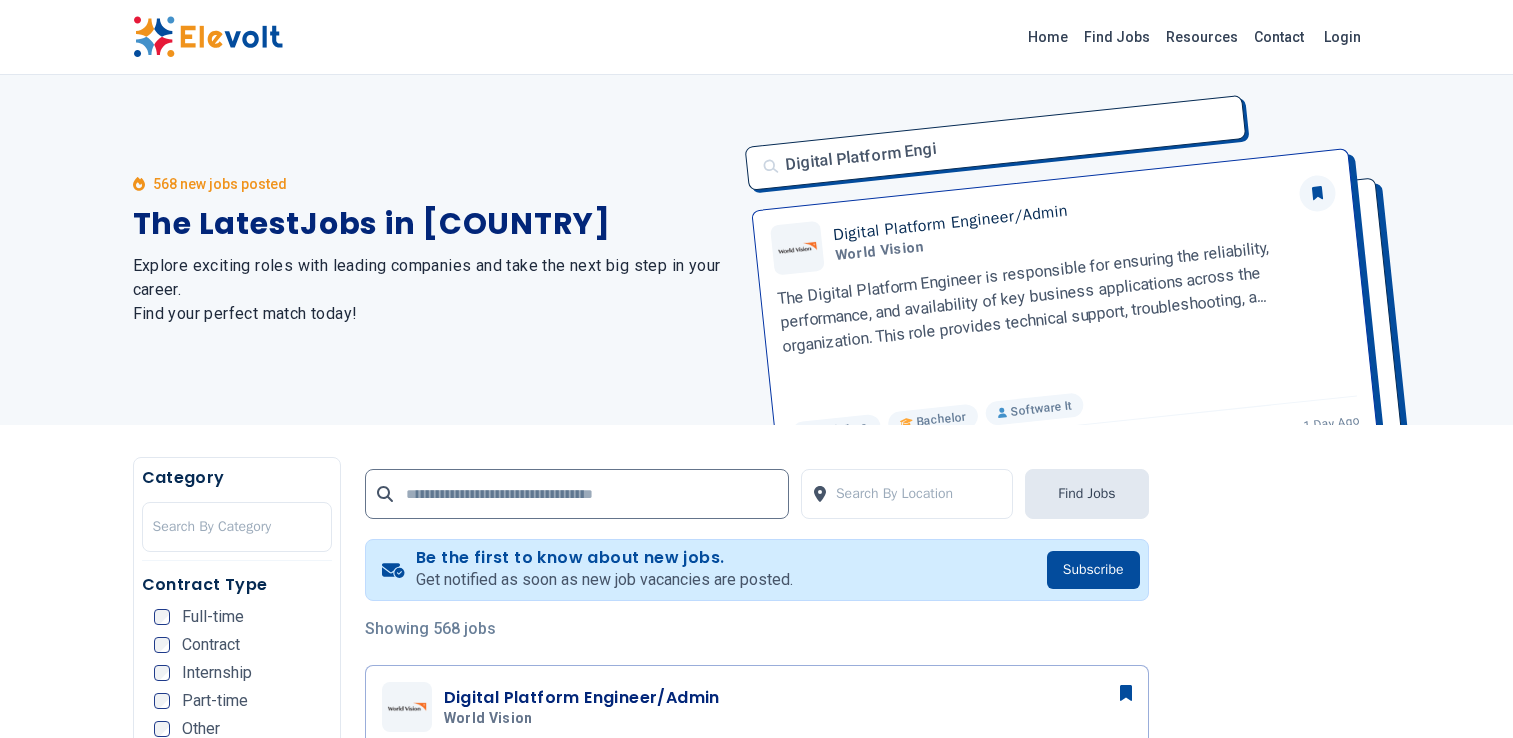 scroll, scrollTop: 0, scrollLeft: 0, axis: both 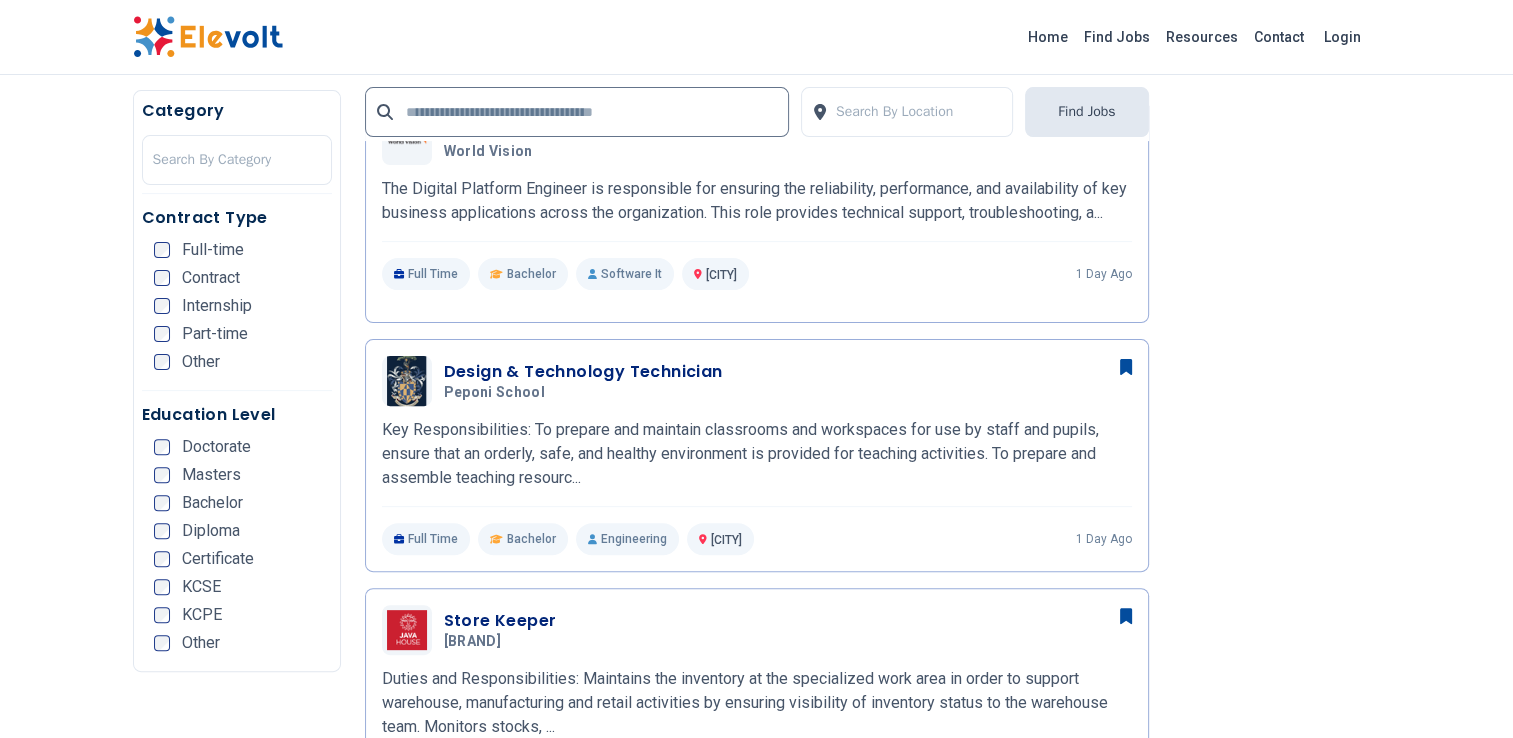 click at bounding box center [1277, 1929] 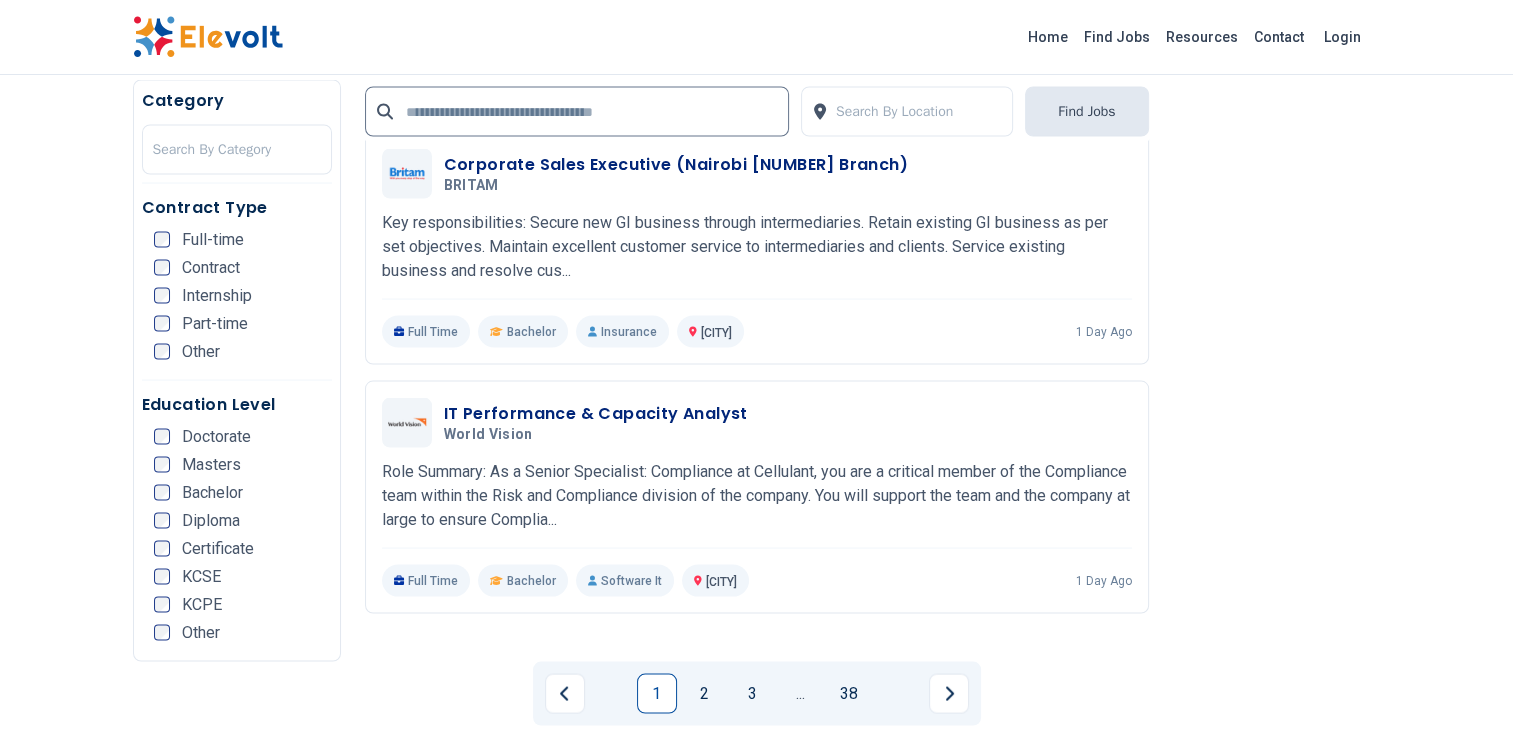 scroll, scrollTop: 3859, scrollLeft: 0, axis: vertical 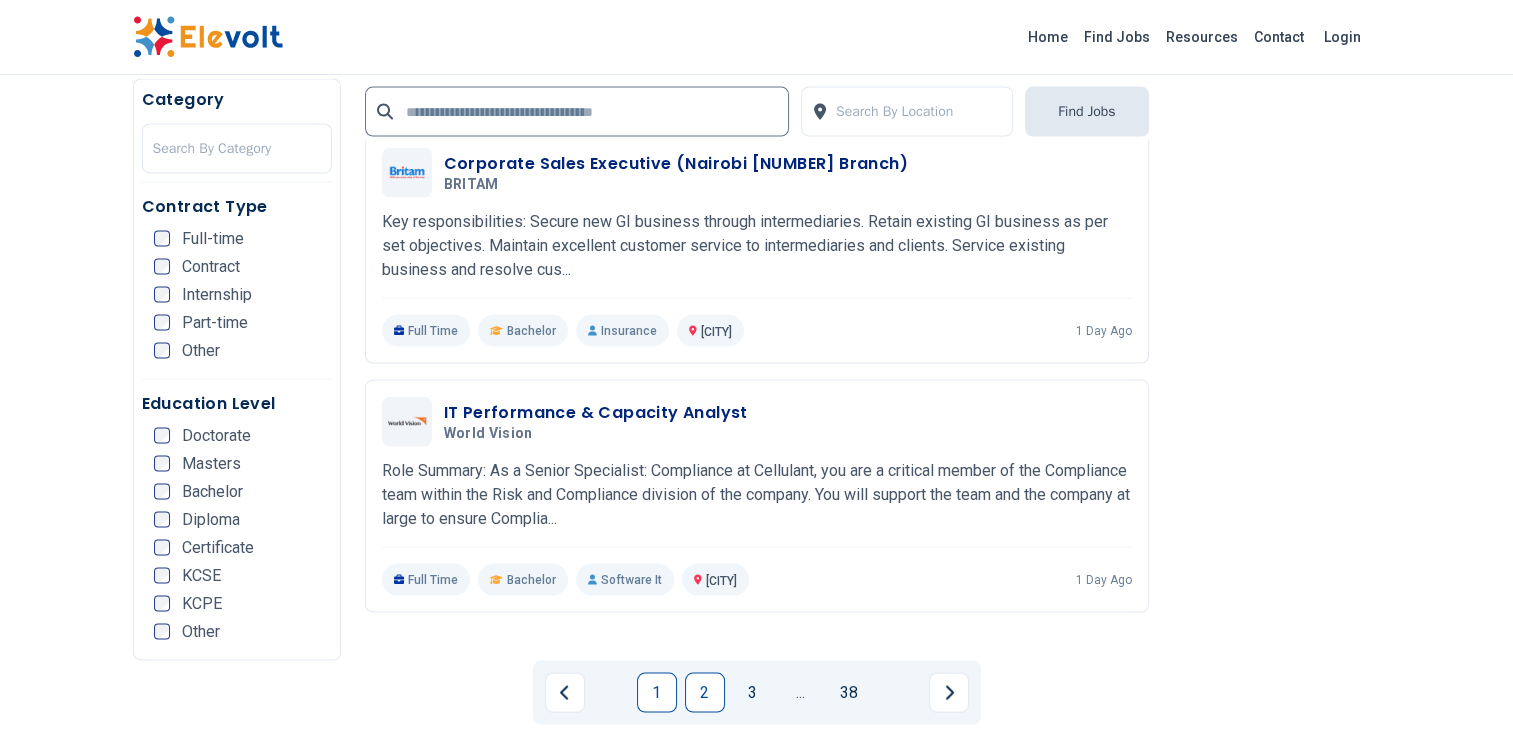 click on "2" at bounding box center [705, 693] 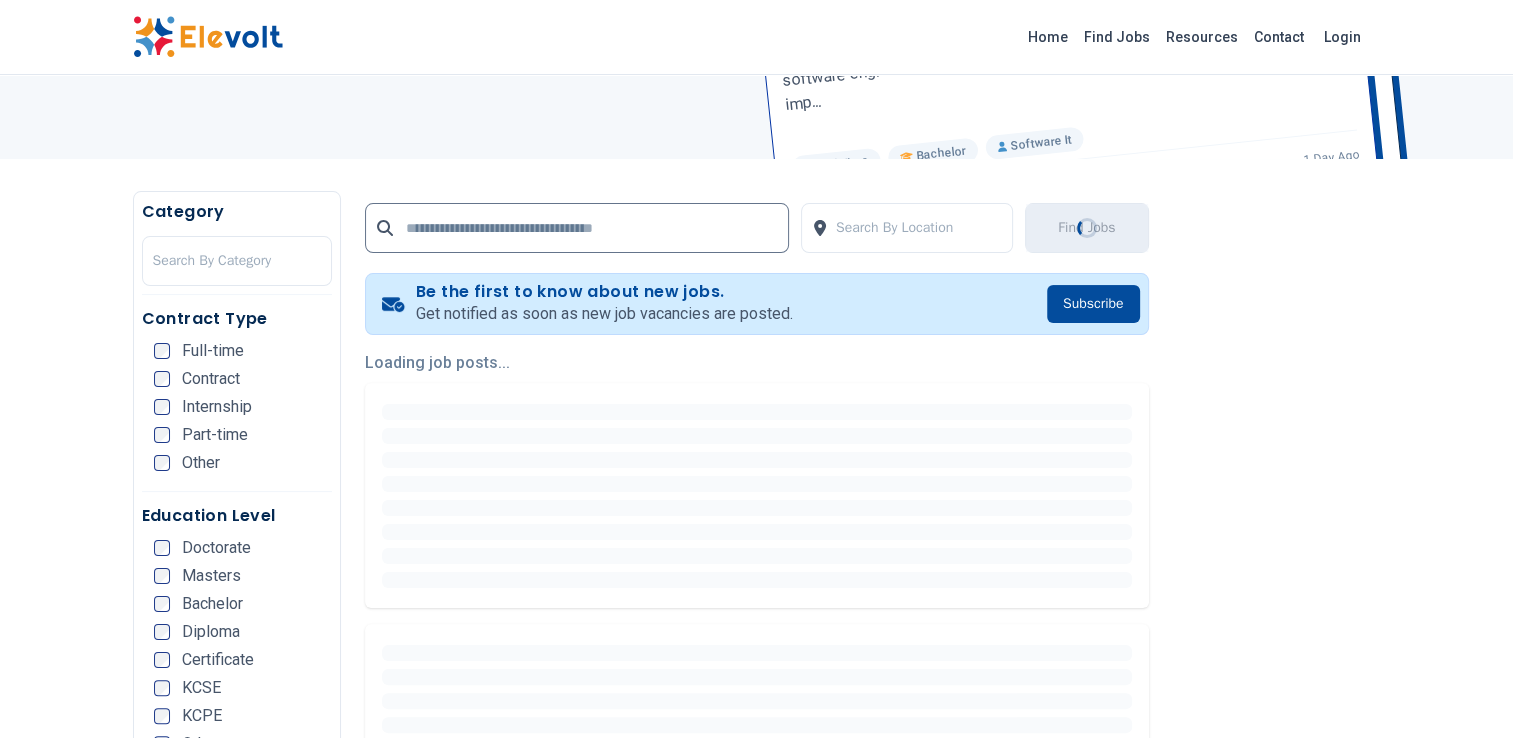 scroll, scrollTop: 267, scrollLeft: 0, axis: vertical 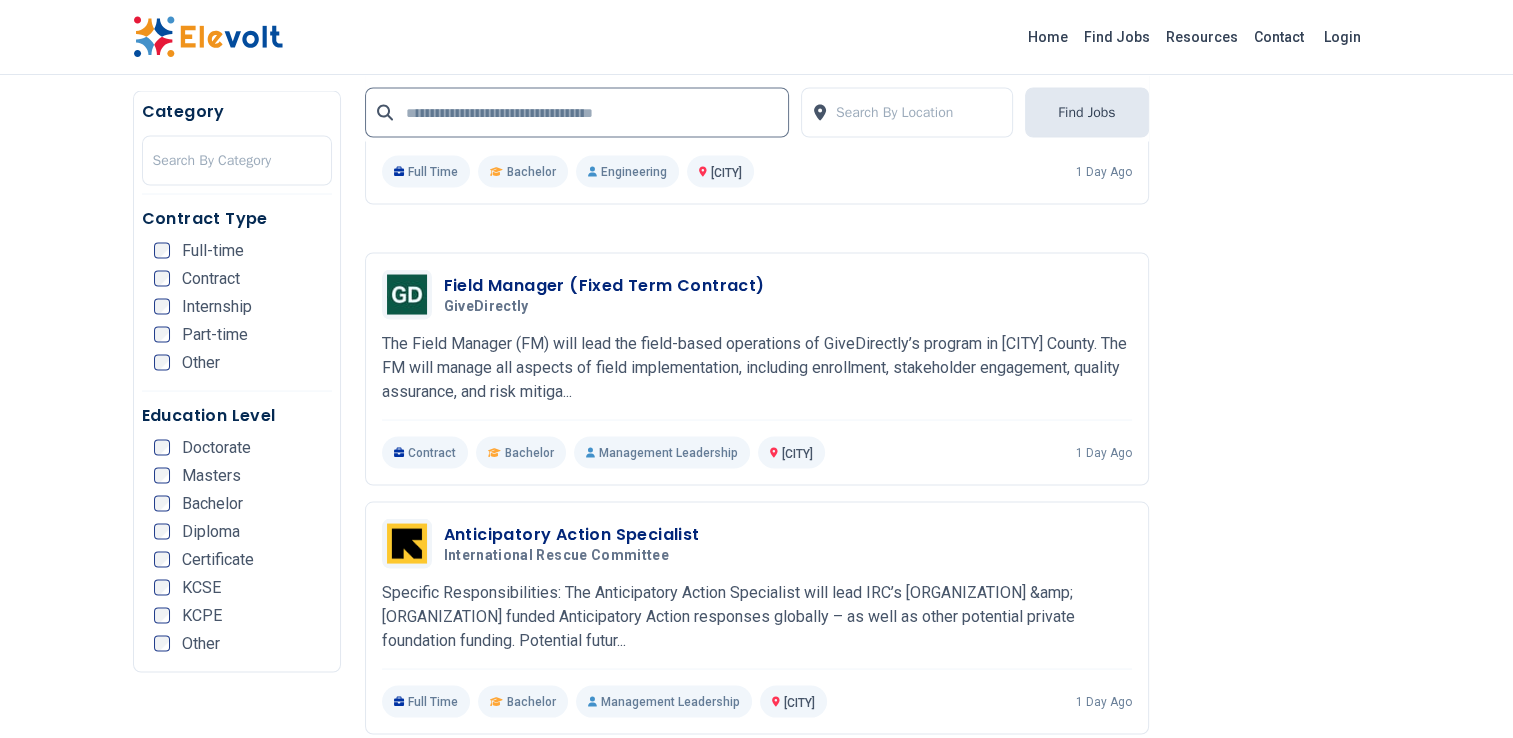 click on "3" at bounding box center (729, 814) 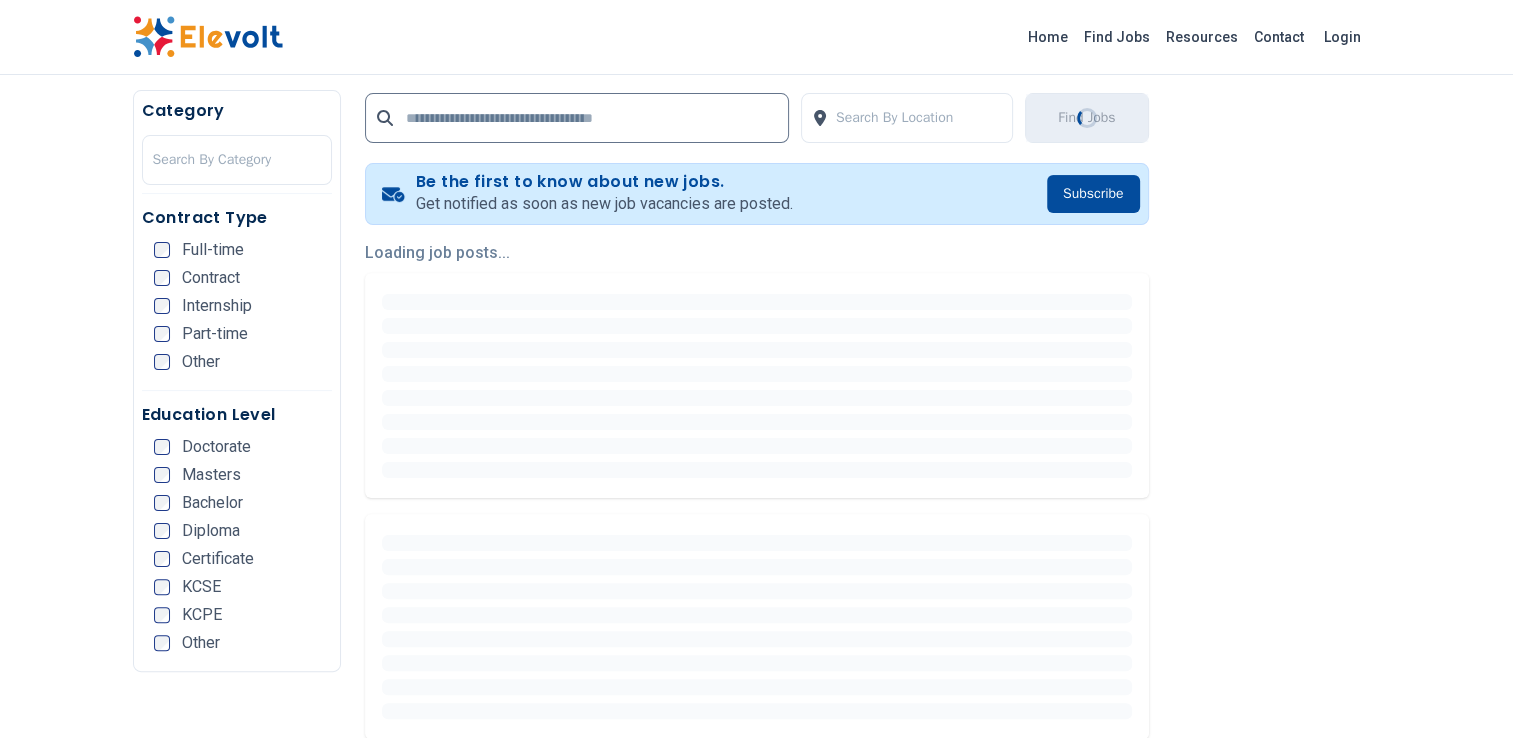 scroll, scrollTop: 376, scrollLeft: 0, axis: vertical 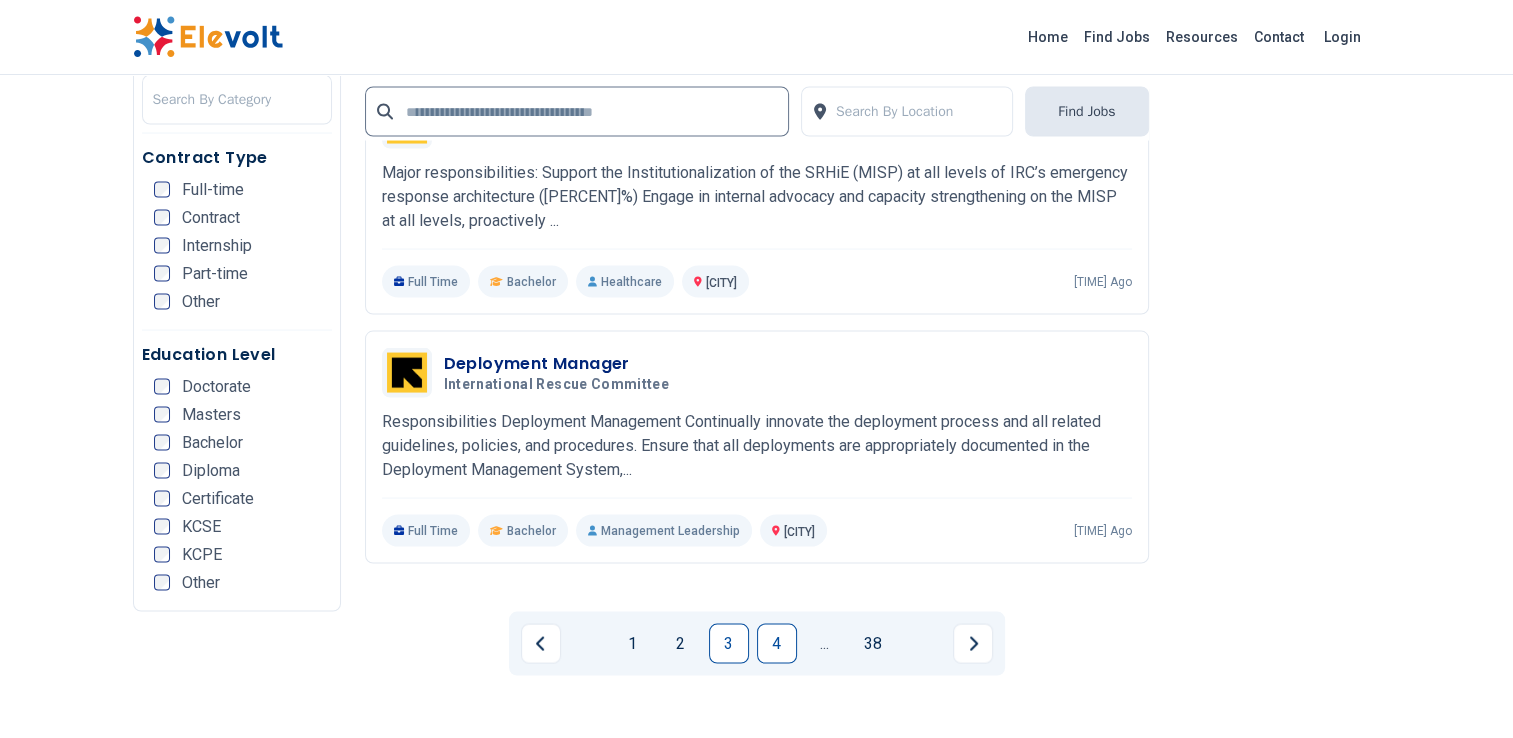 click on "4" at bounding box center [777, 644] 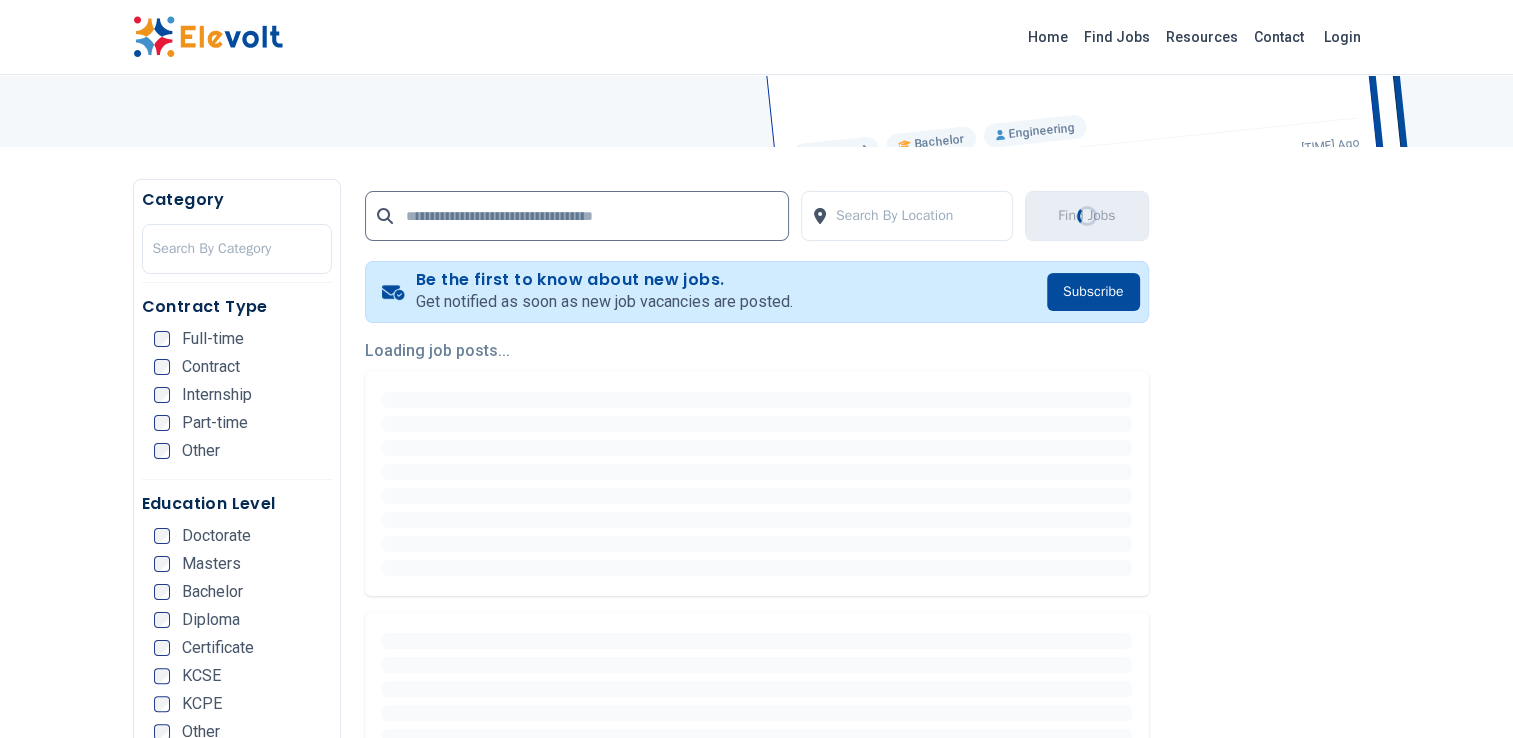 scroll, scrollTop: 396, scrollLeft: 0, axis: vertical 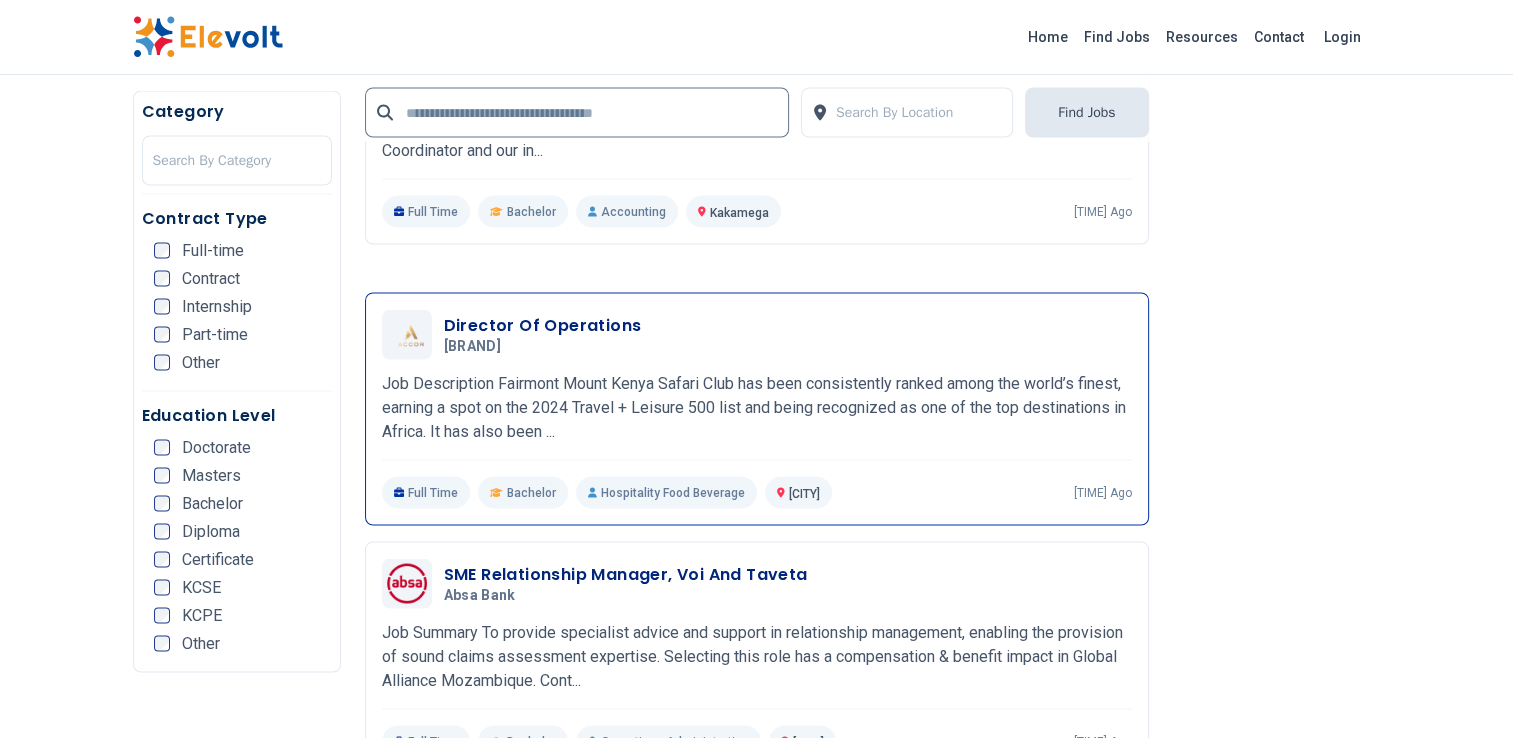 click on "[CITY]" at bounding box center (804, 493) 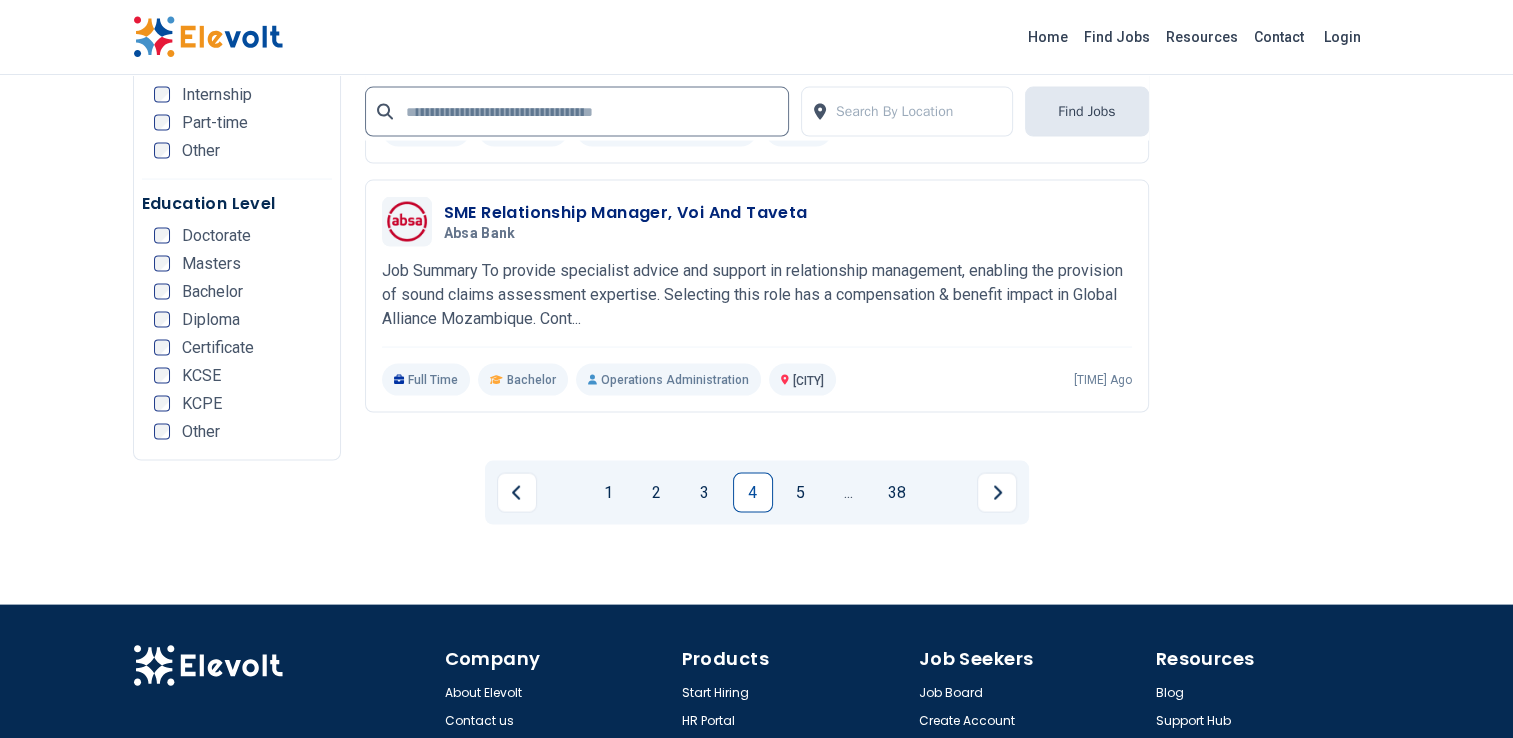 scroll, scrollTop: 4068, scrollLeft: 0, axis: vertical 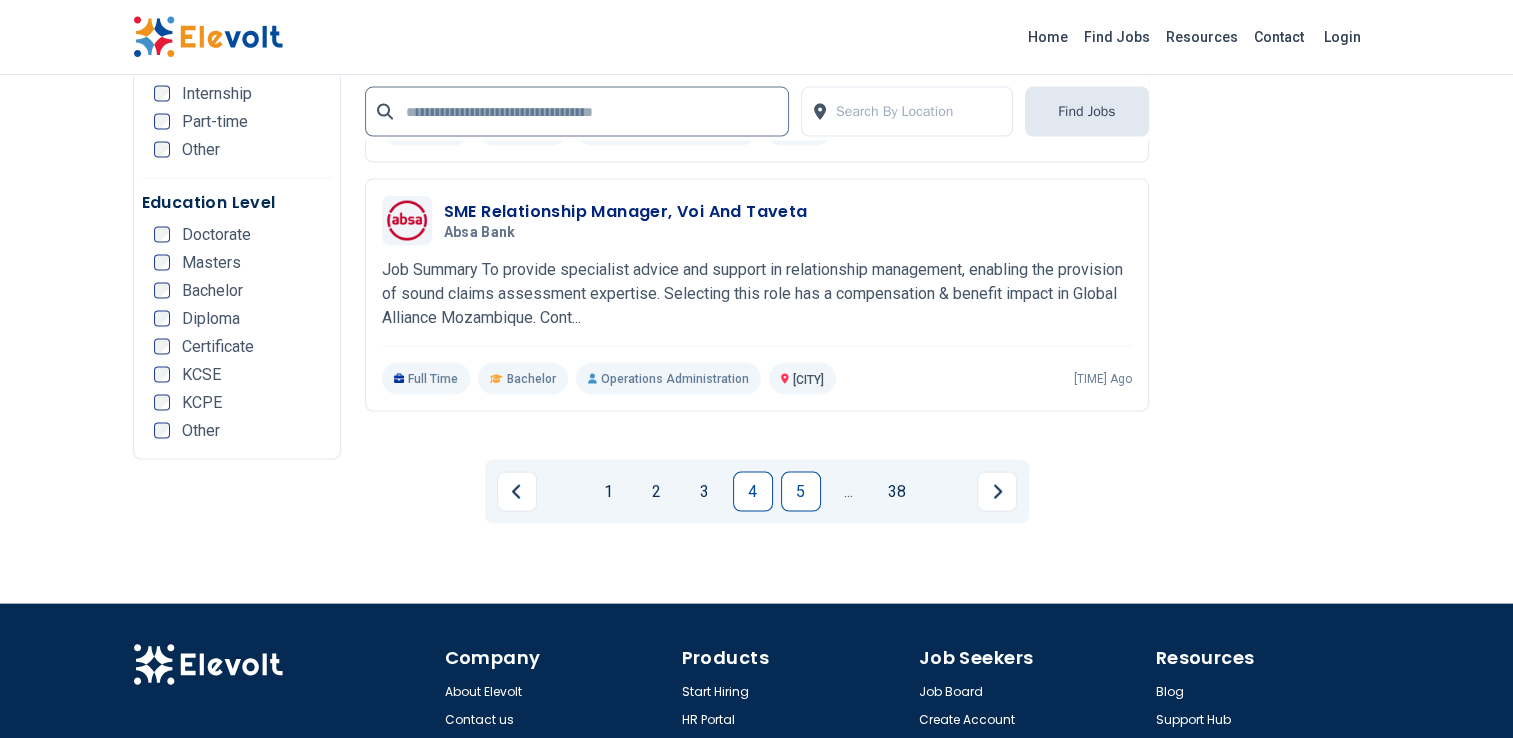 click on "5" at bounding box center [801, 492] 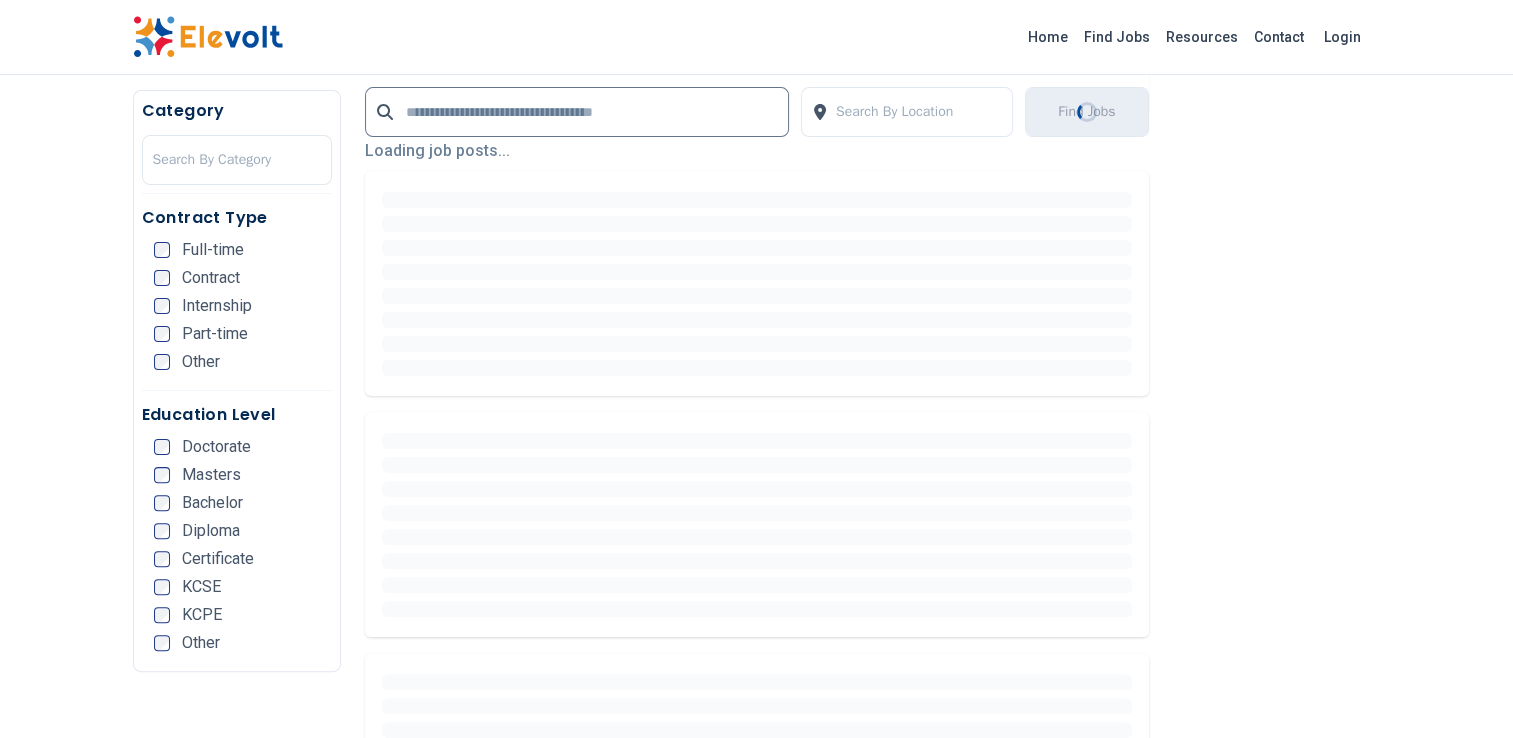 scroll, scrollTop: 498, scrollLeft: 0, axis: vertical 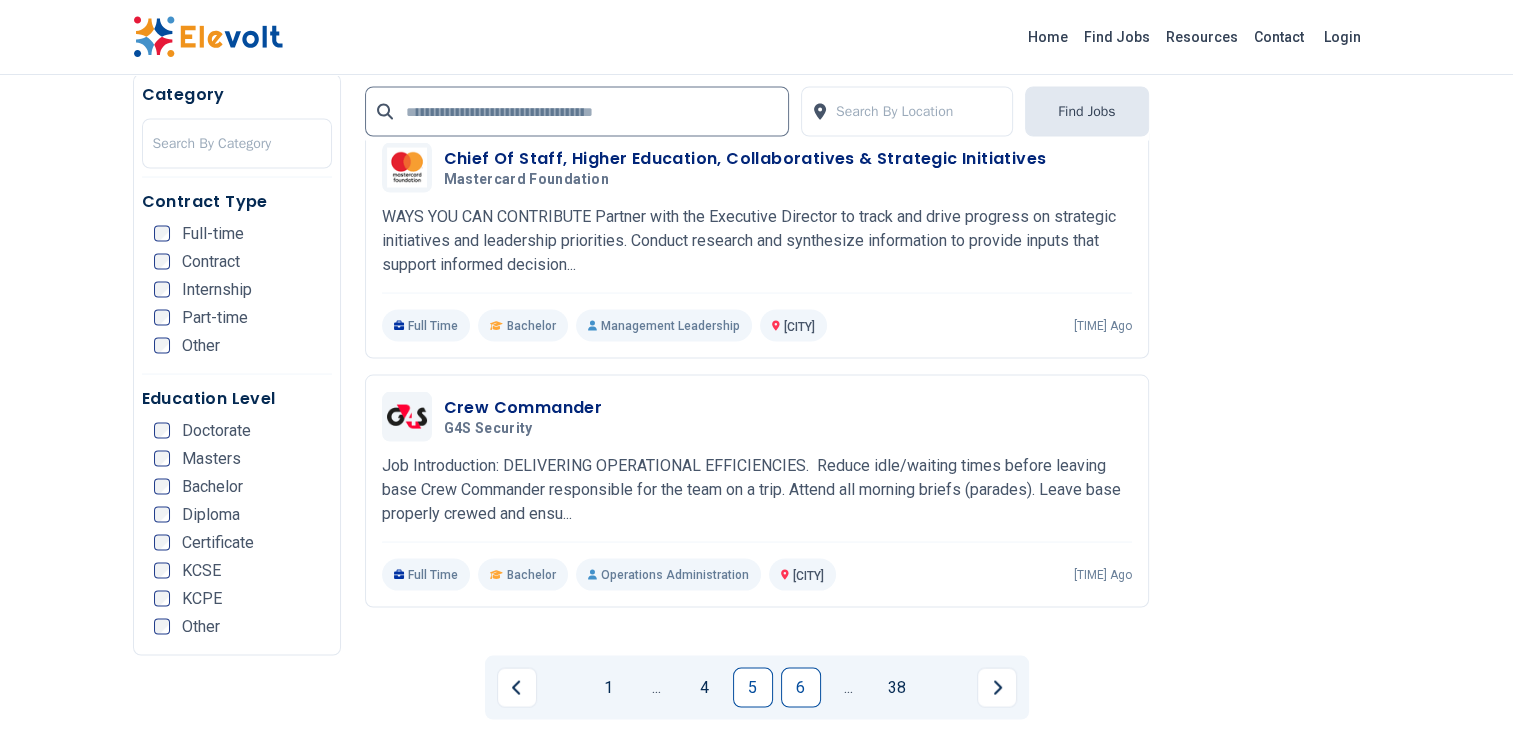 click on "6" at bounding box center (801, 688) 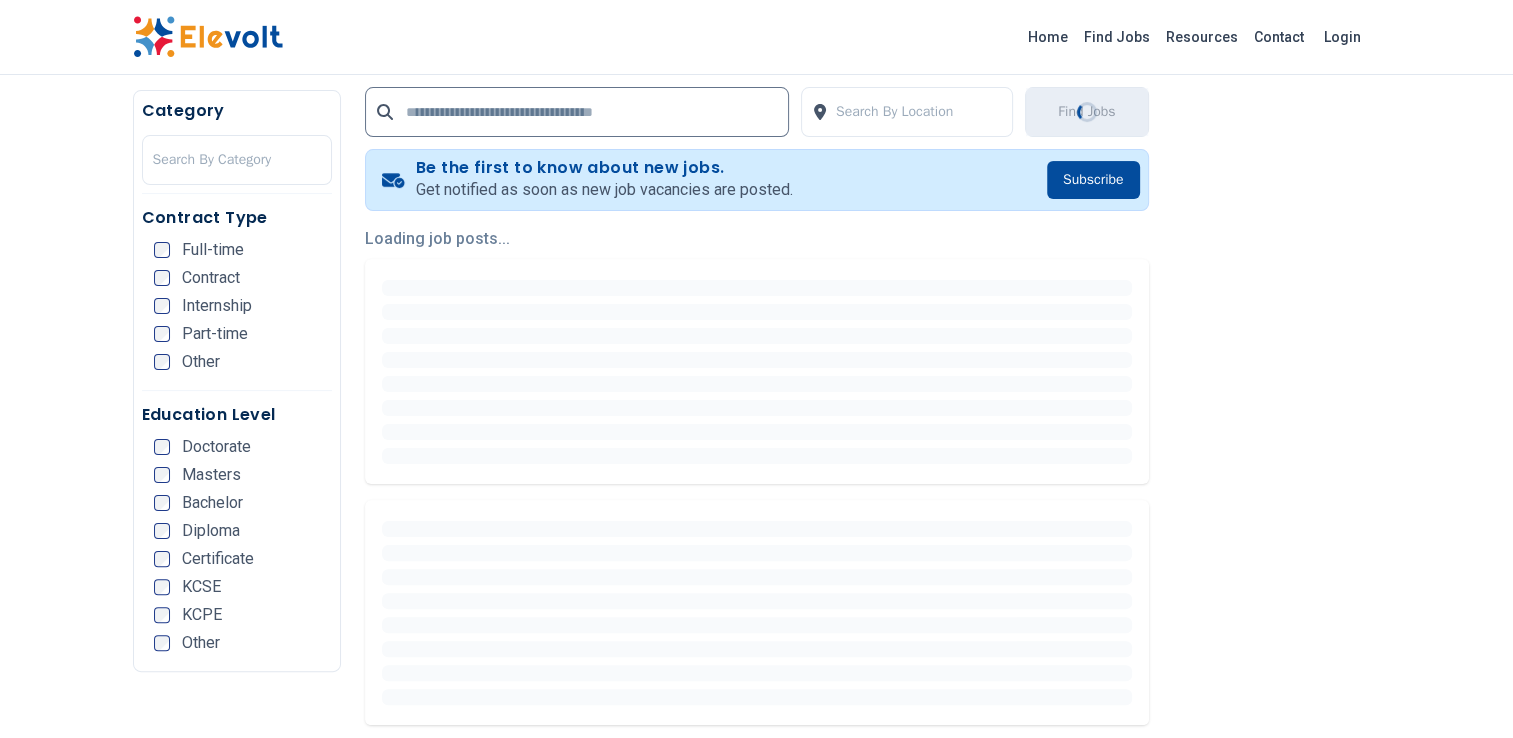 scroll, scrollTop: 392, scrollLeft: 0, axis: vertical 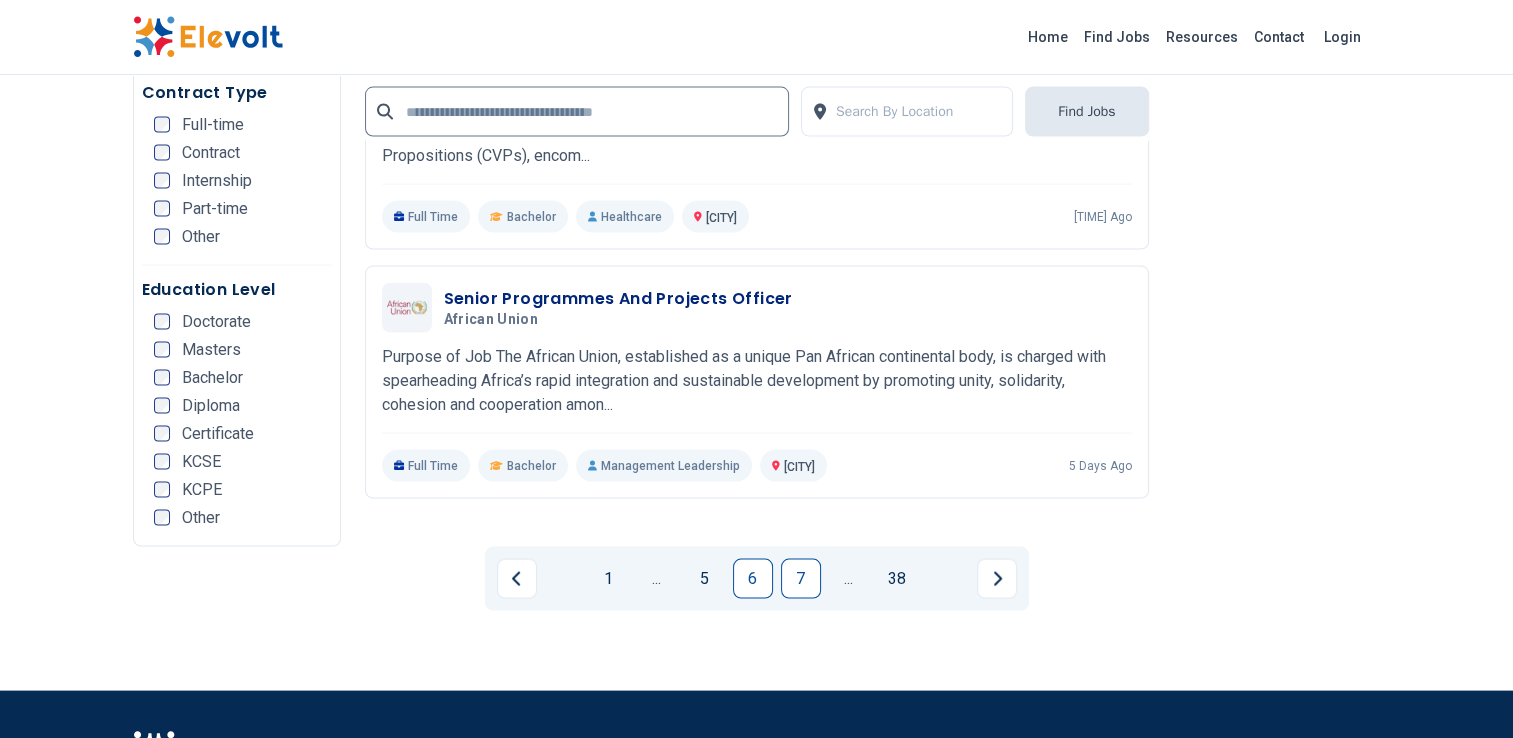 click on "7" at bounding box center [801, 579] 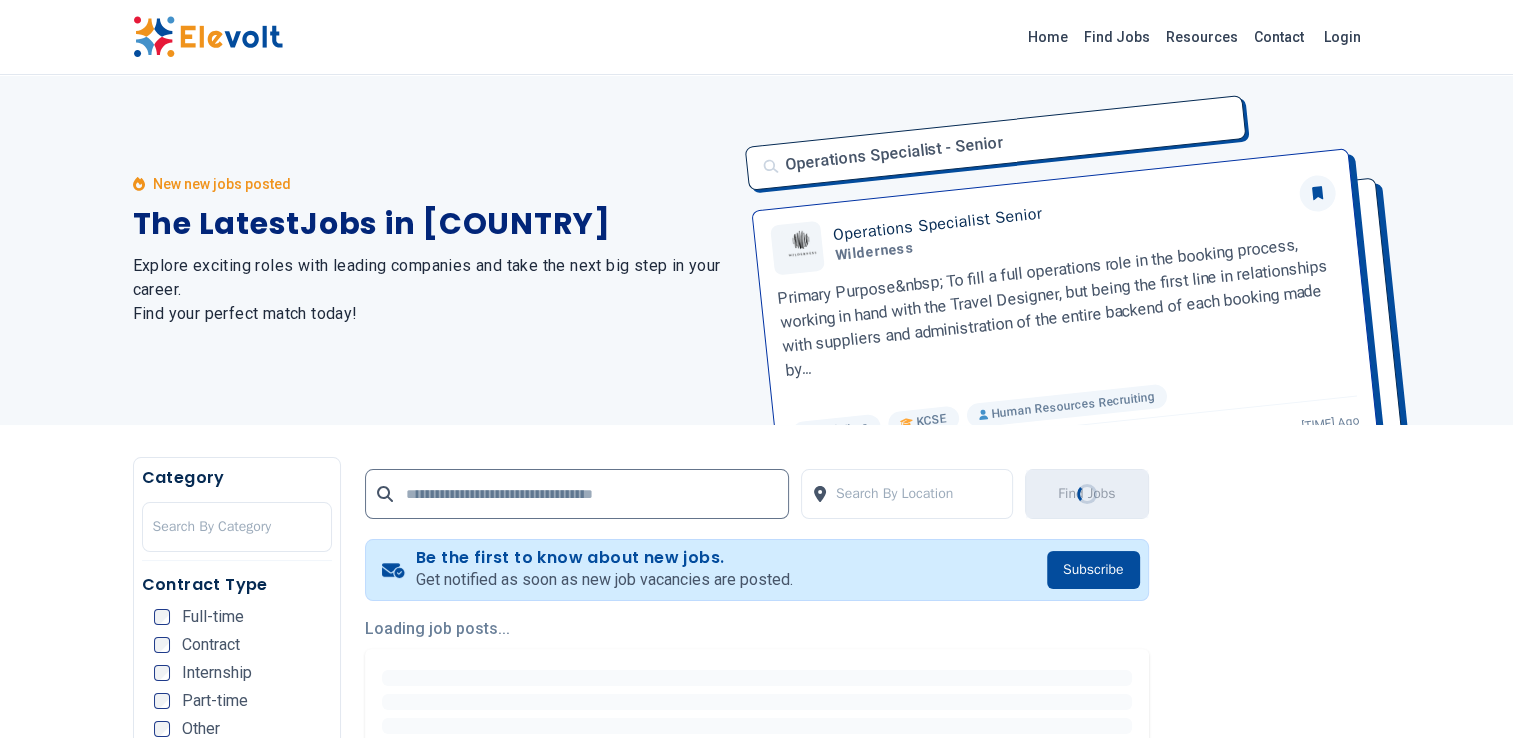 scroll, scrollTop: 275, scrollLeft: 0, axis: vertical 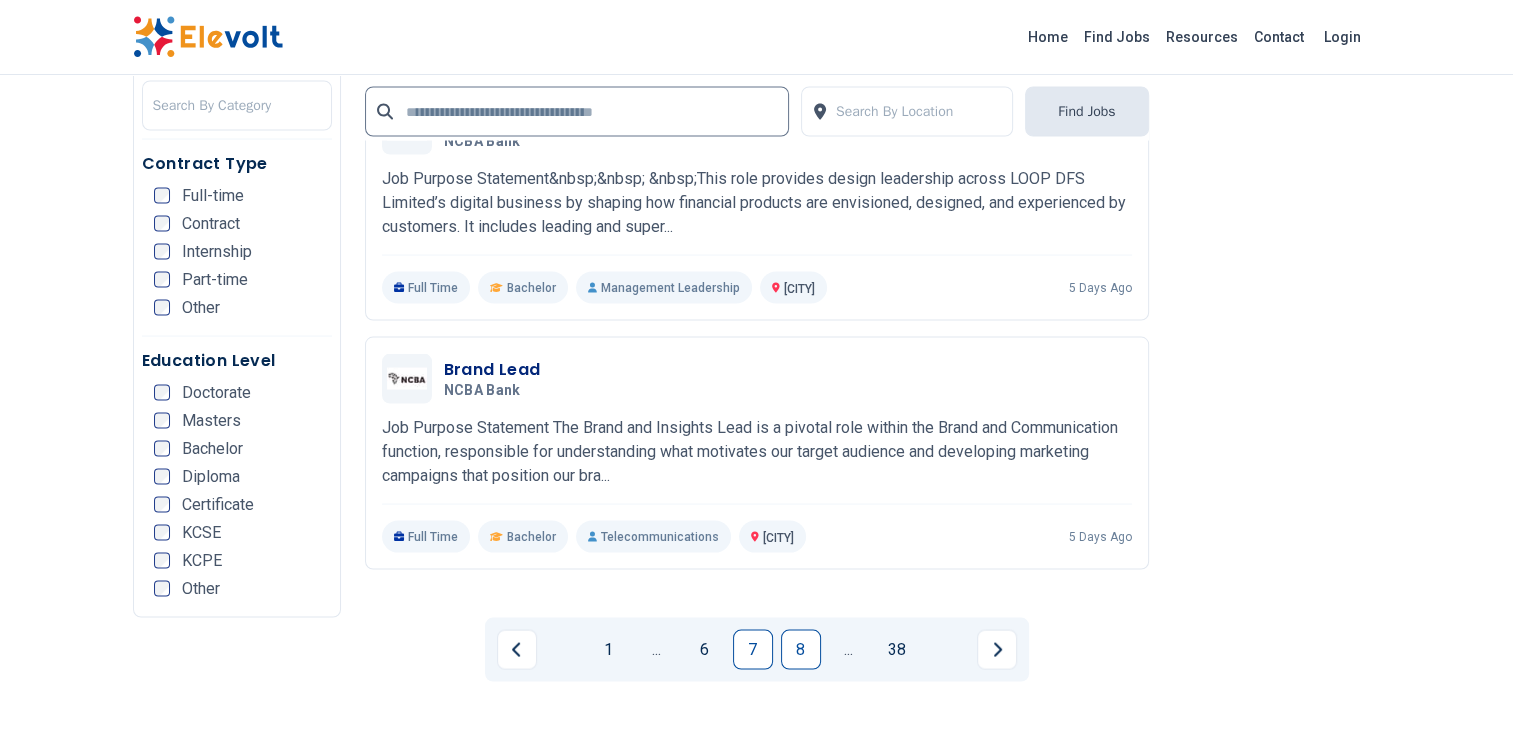 drag, startPoint x: 476, startPoint y: 418, endPoint x: 783, endPoint y: 546, distance: 332.6154 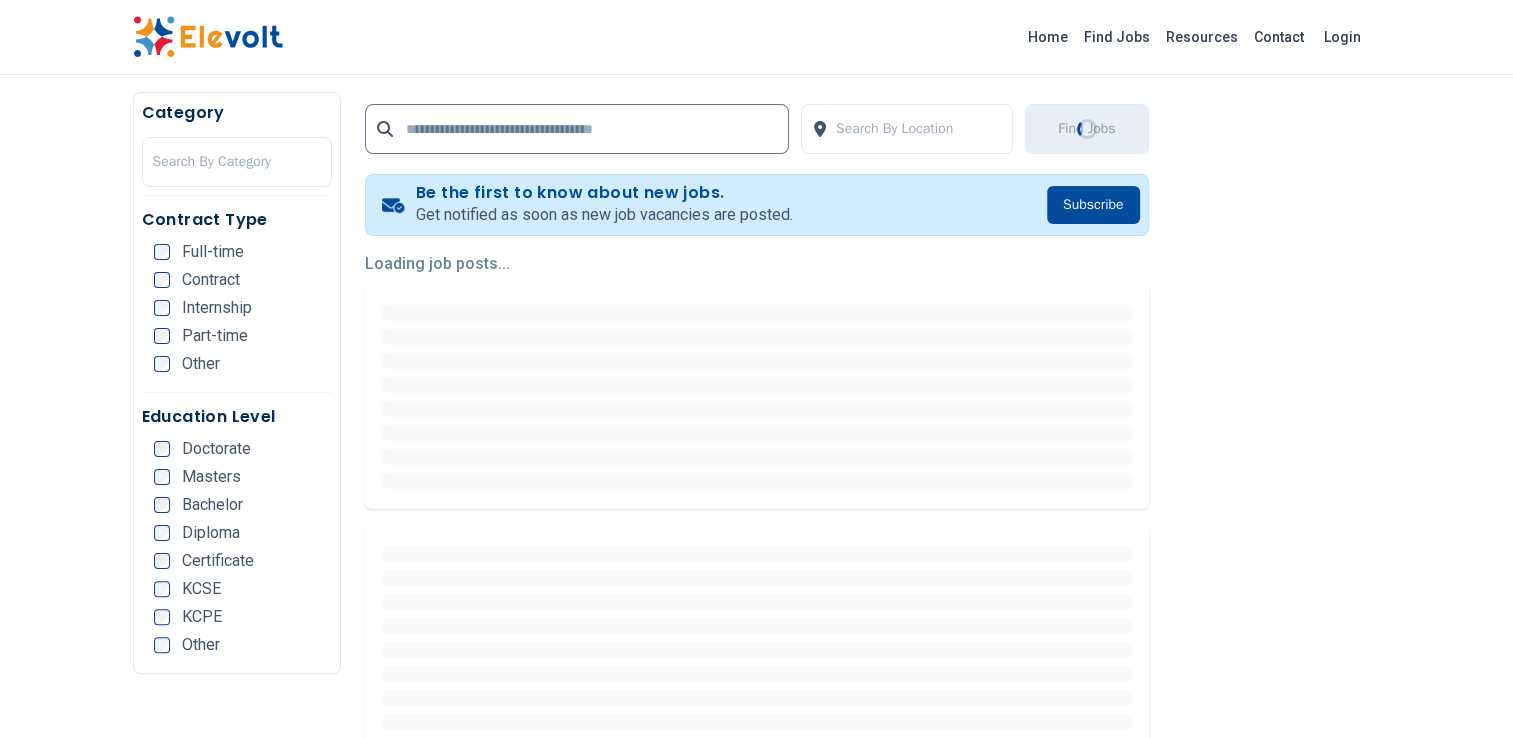 scroll, scrollTop: 0, scrollLeft: 0, axis: both 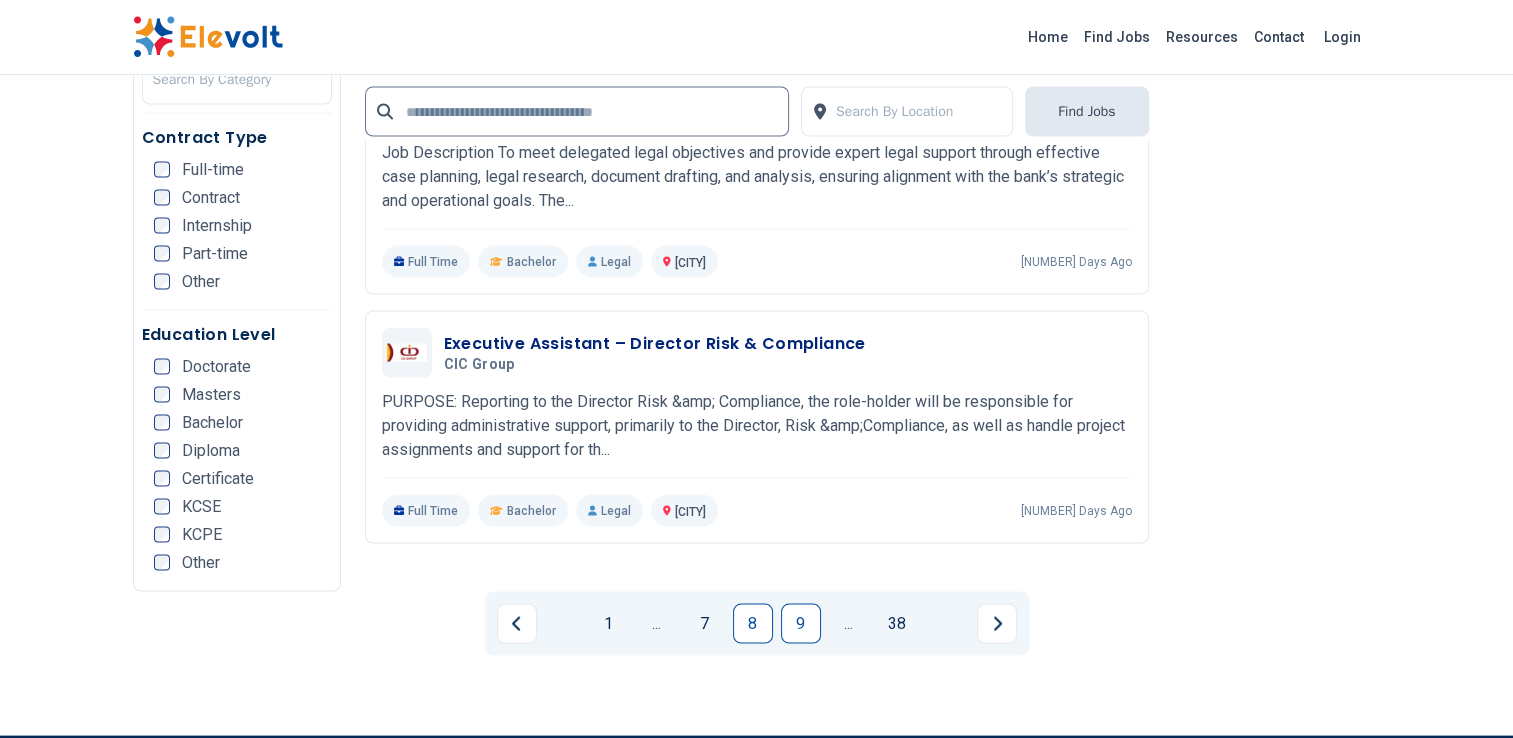 click on "9" at bounding box center (801, 624) 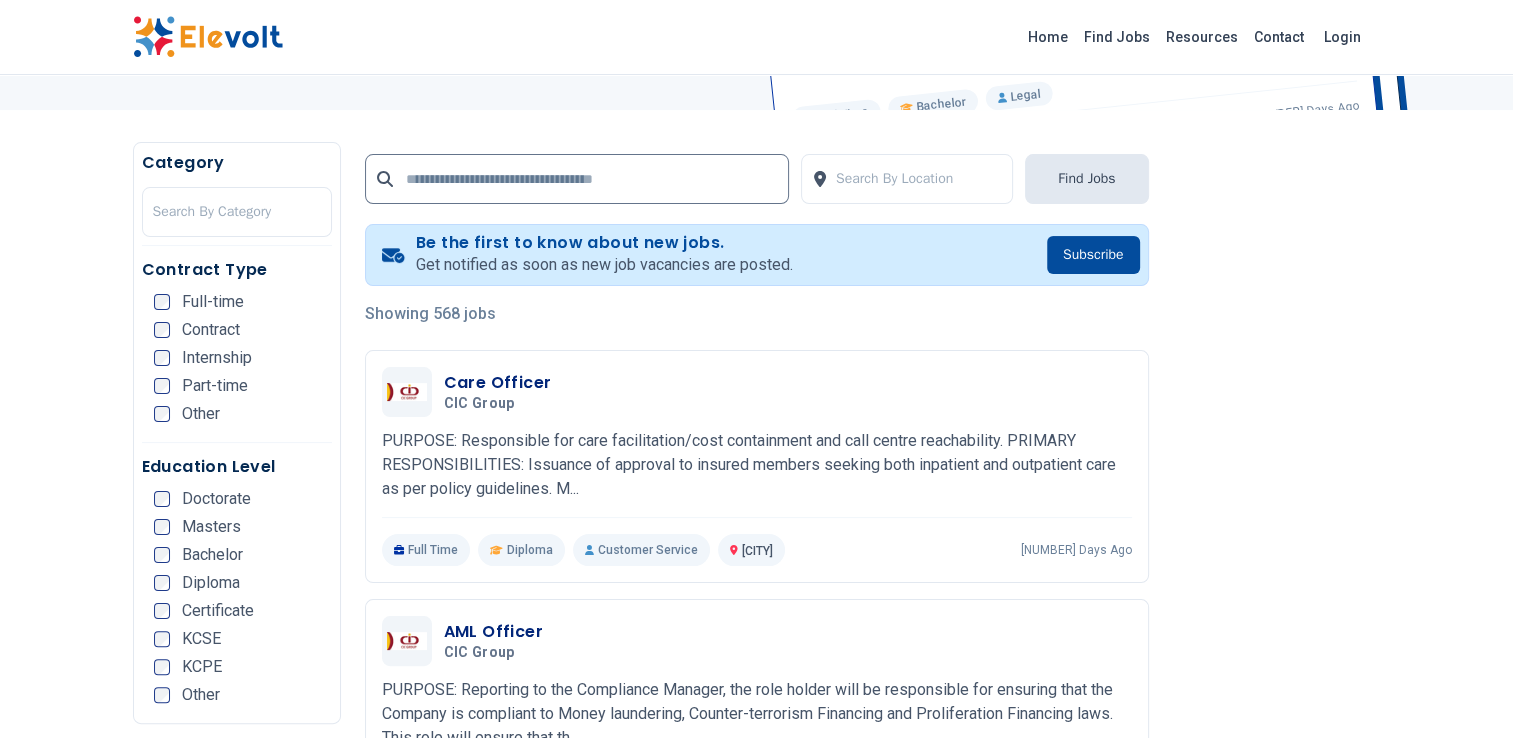 scroll, scrollTop: 436, scrollLeft: 0, axis: vertical 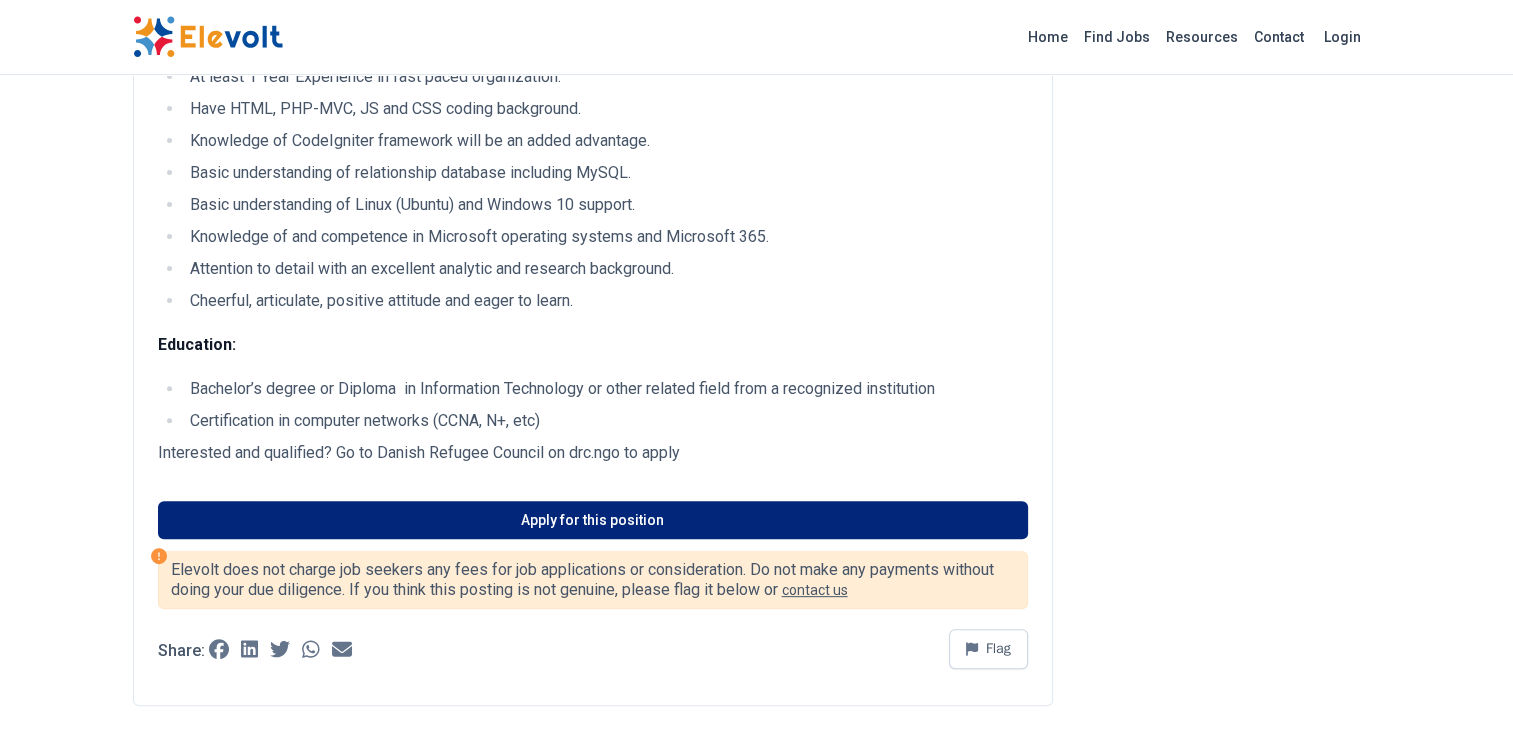 click on "Apply for this position" at bounding box center [593, 520] 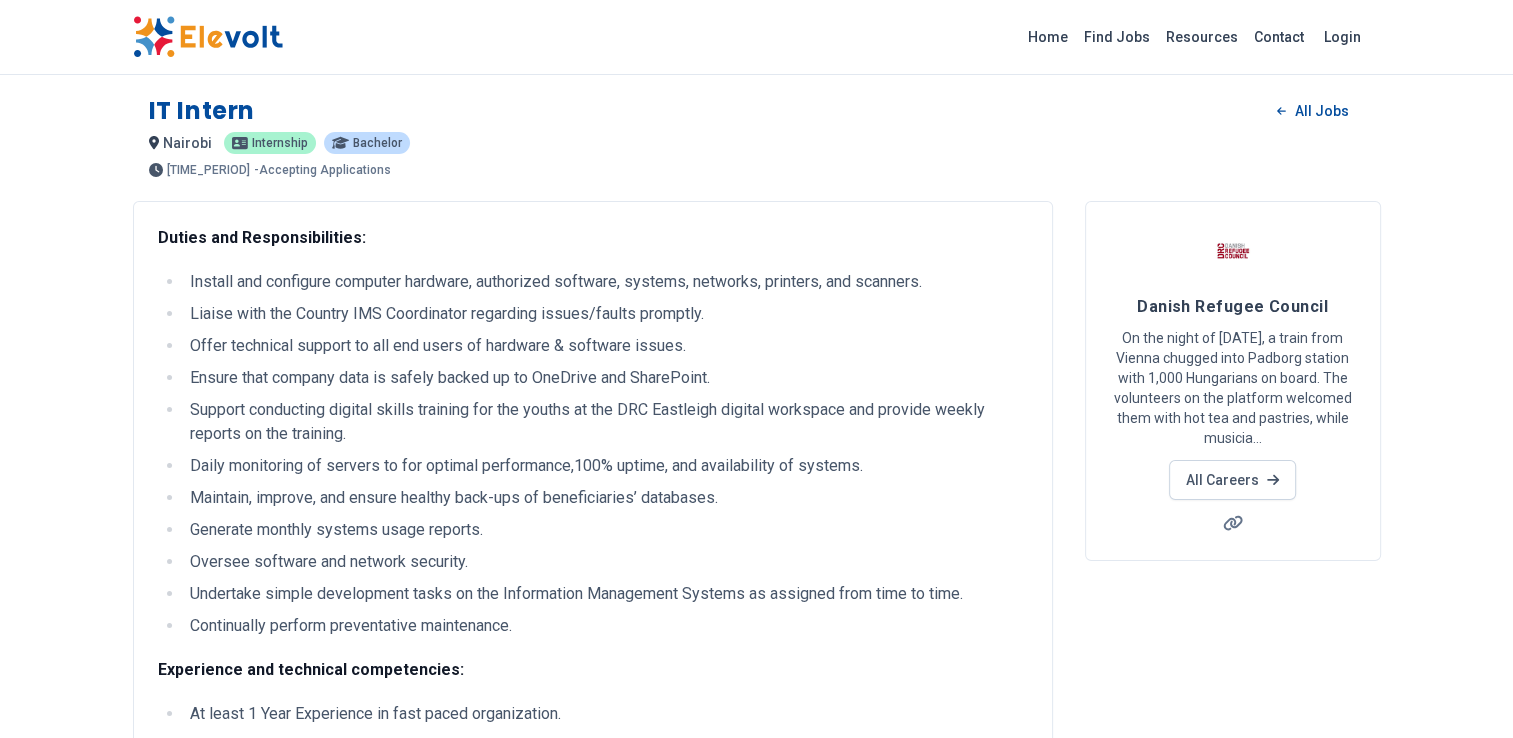 scroll, scrollTop: 3, scrollLeft: 0, axis: vertical 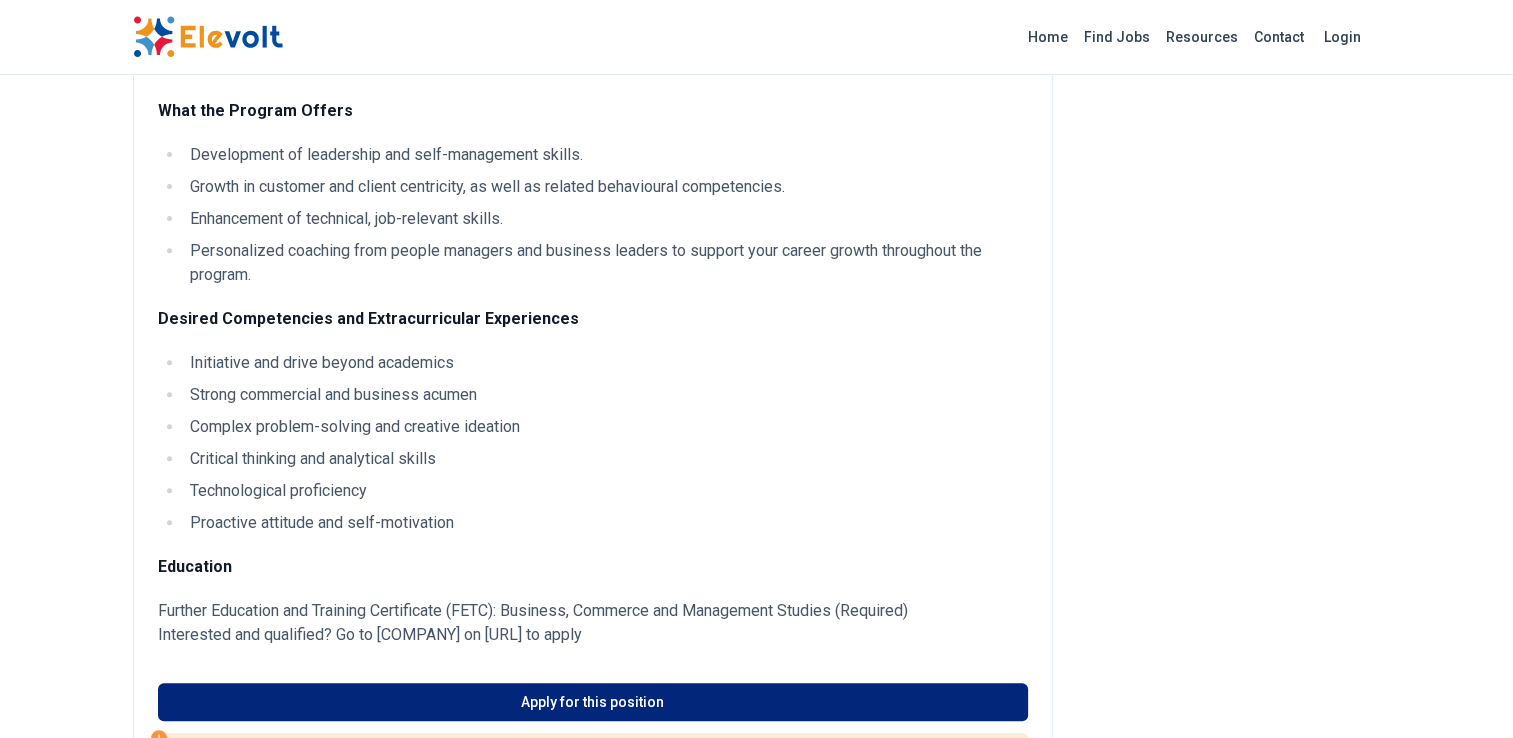 click on "Apply for this position" at bounding box center (593, 702) 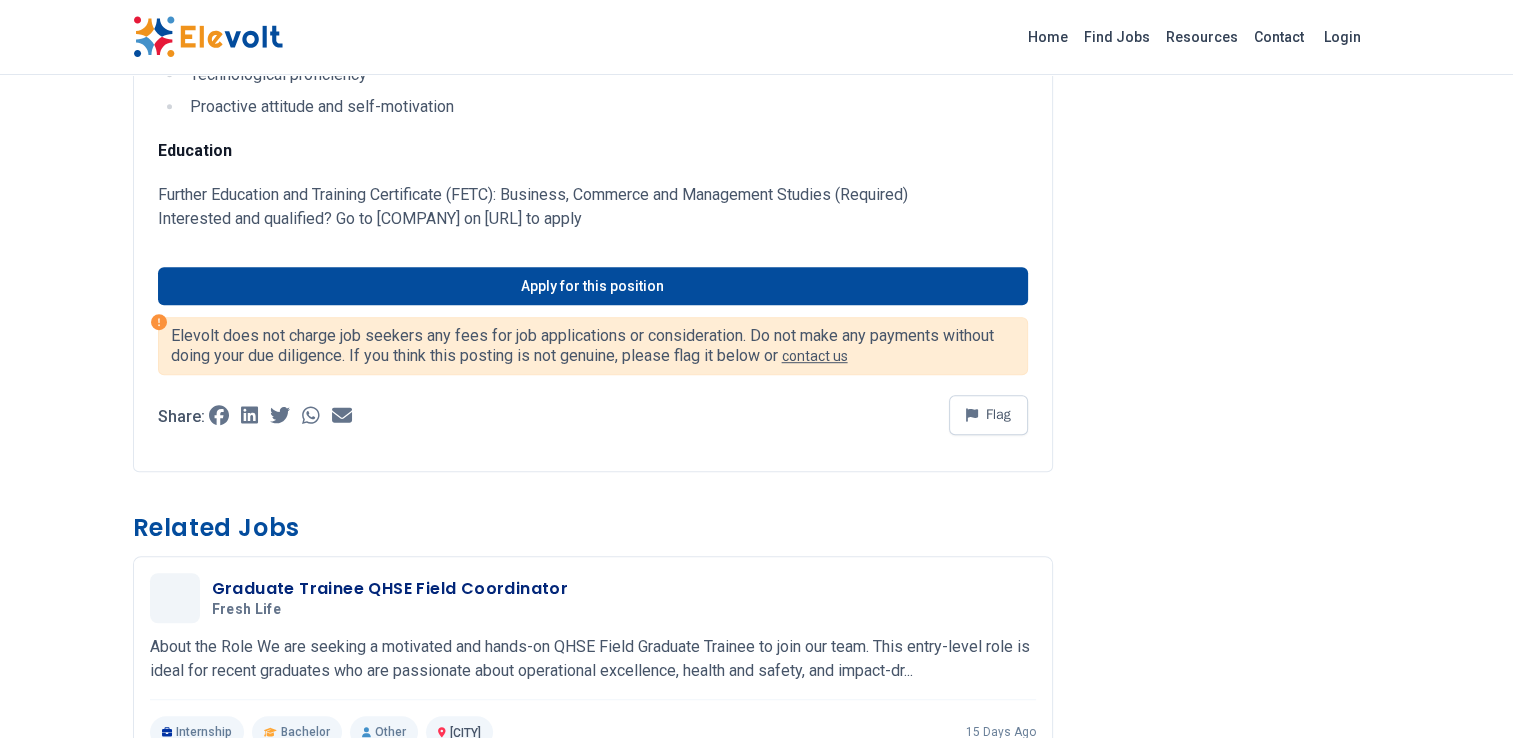 scroll, scrollTop: 1126, scrollLeft: 0, axis: vertical 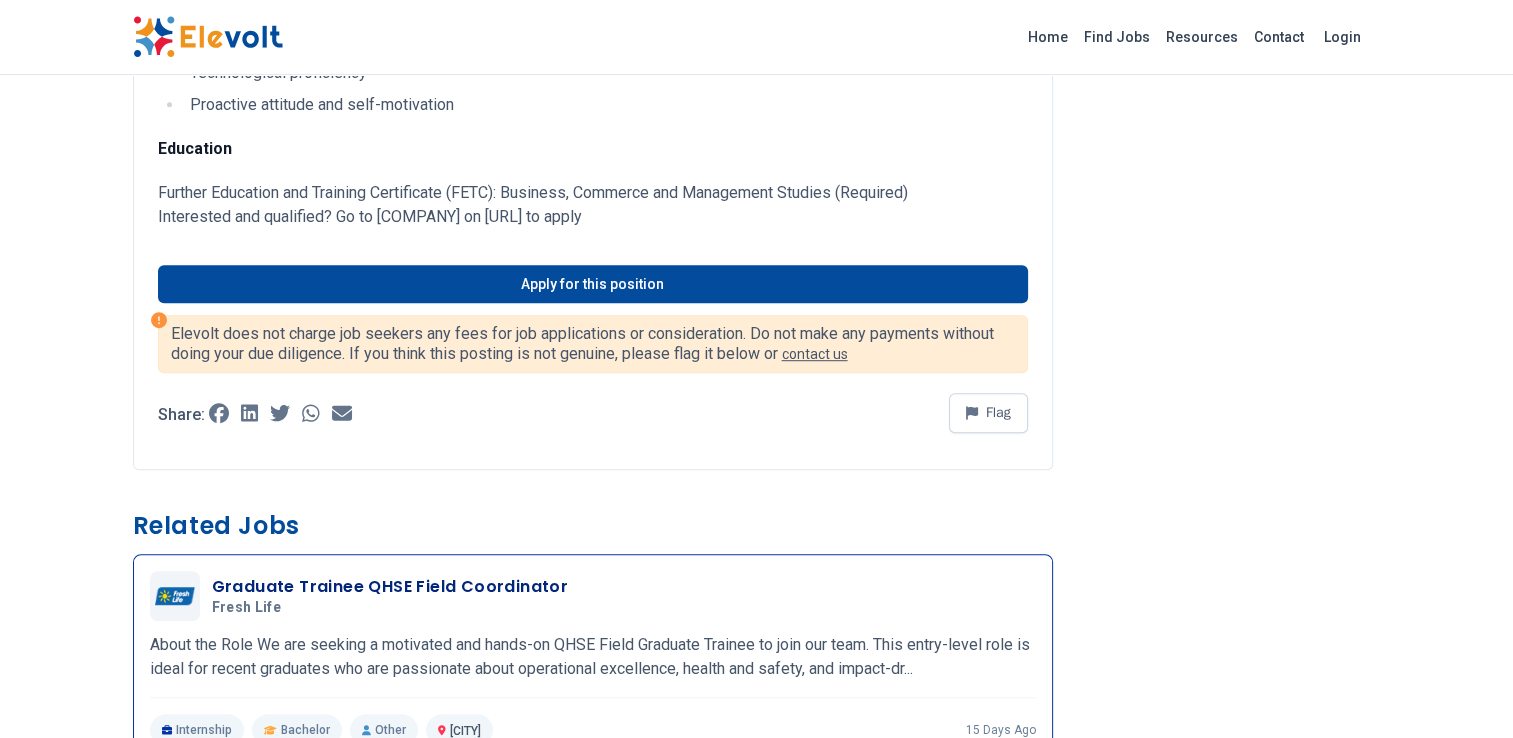 click on "Graduate Trainee   QHSE Field Coordinator" at bounding box center [390, 587] 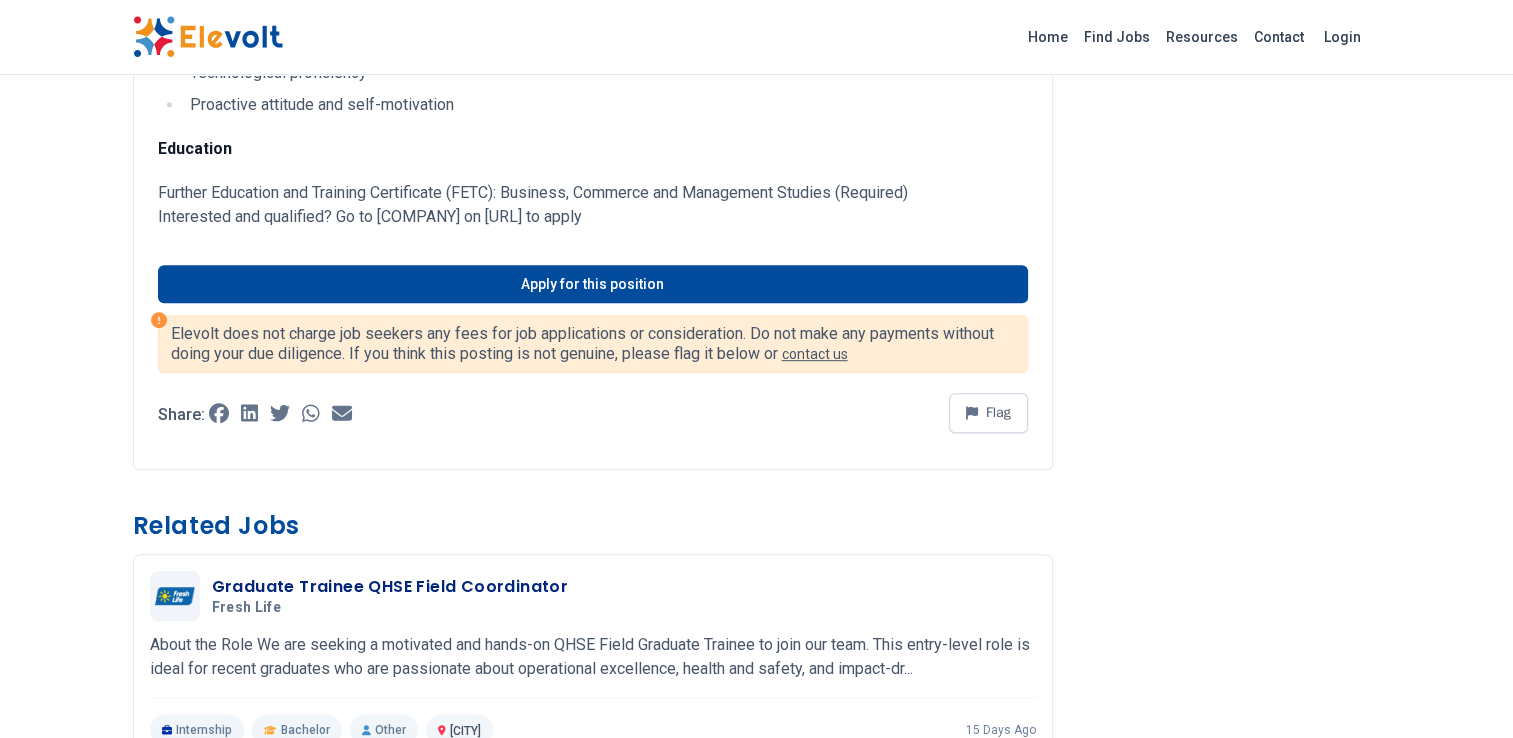 drag, startPoint x: 539, startPoint y: 221, endPoint x: 754, endPoint y: 210, distance: 215.2812 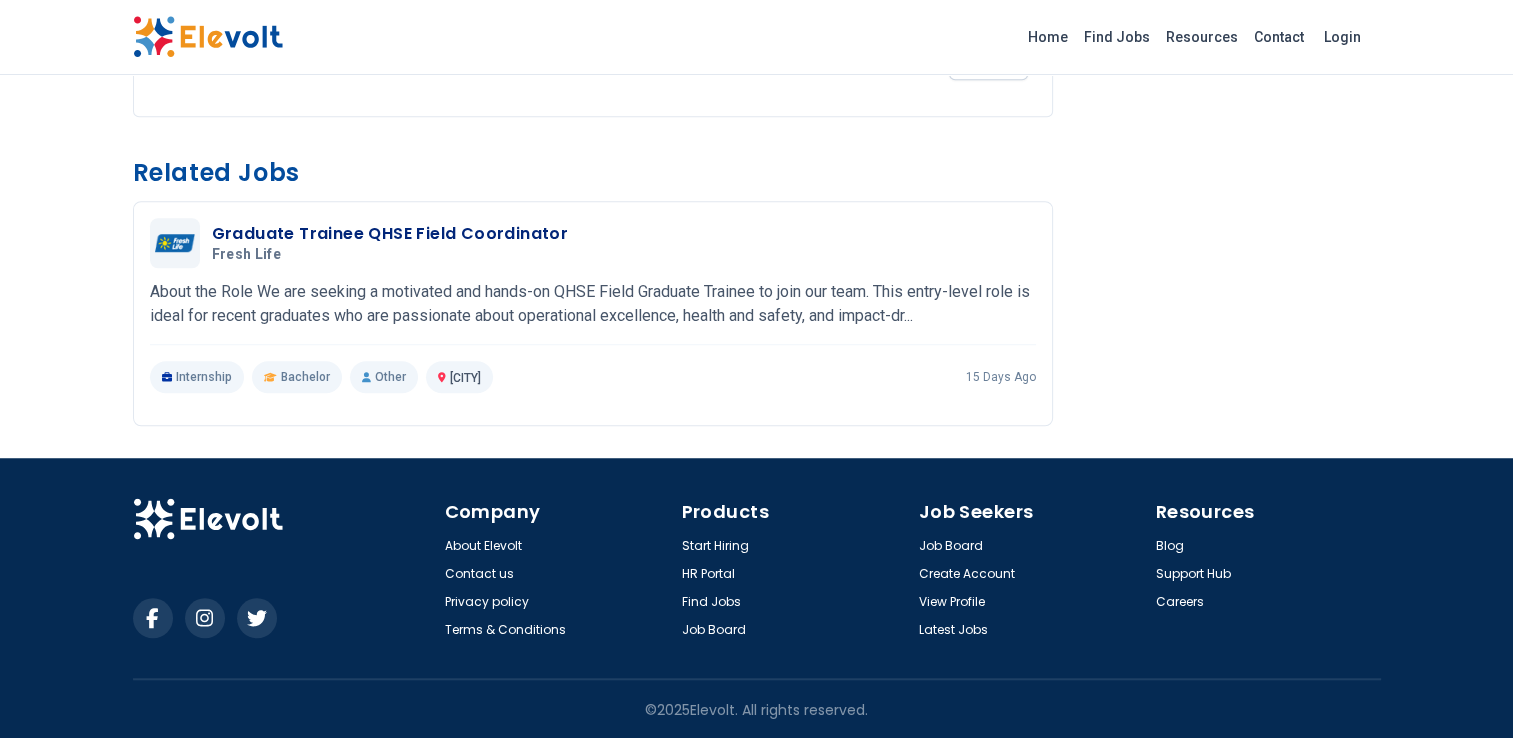 scroll, scrollTop: 1191, scrollLeft: 0, axis: vertical 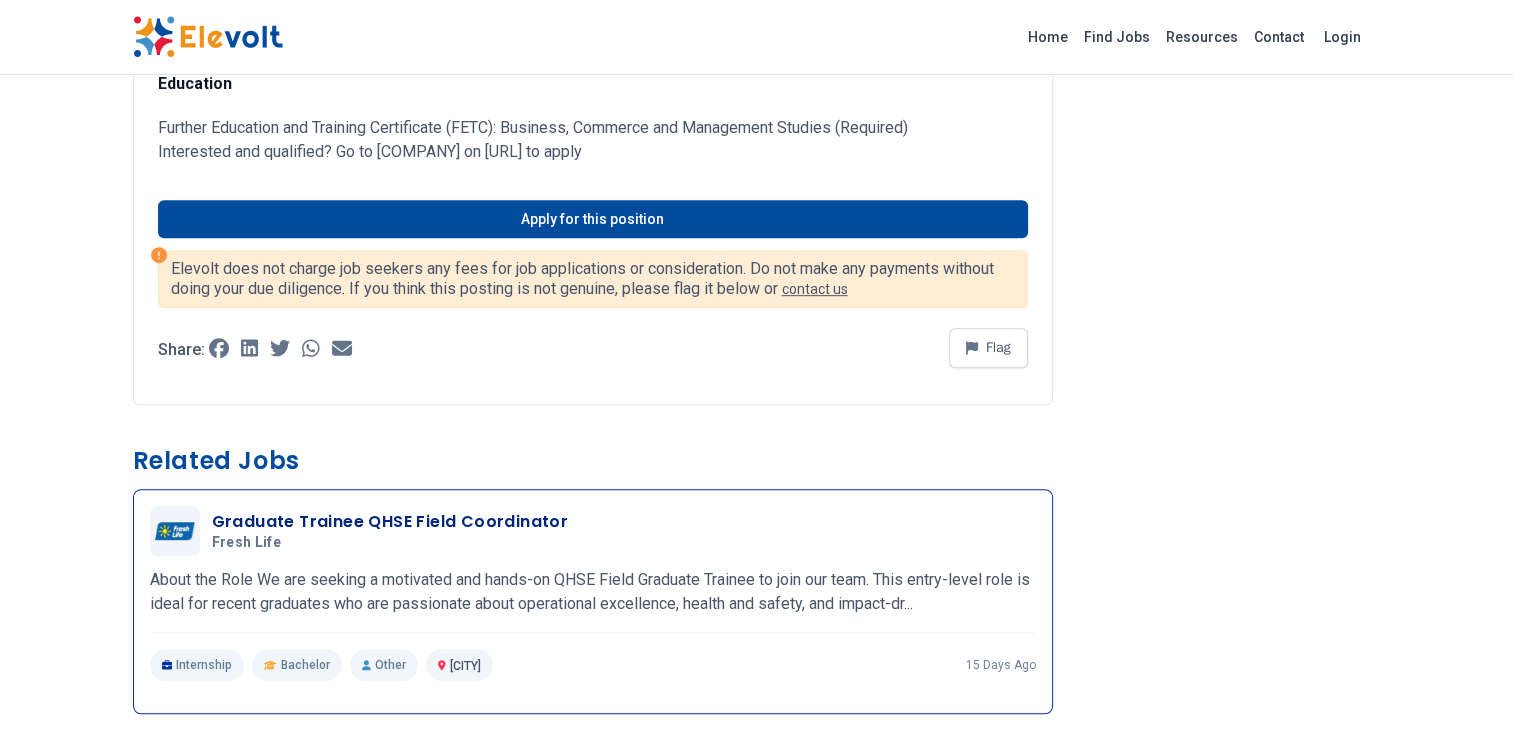 click on "Graduate Trainee   QHSE Field Coordinator" at bounding box center [390, 522] 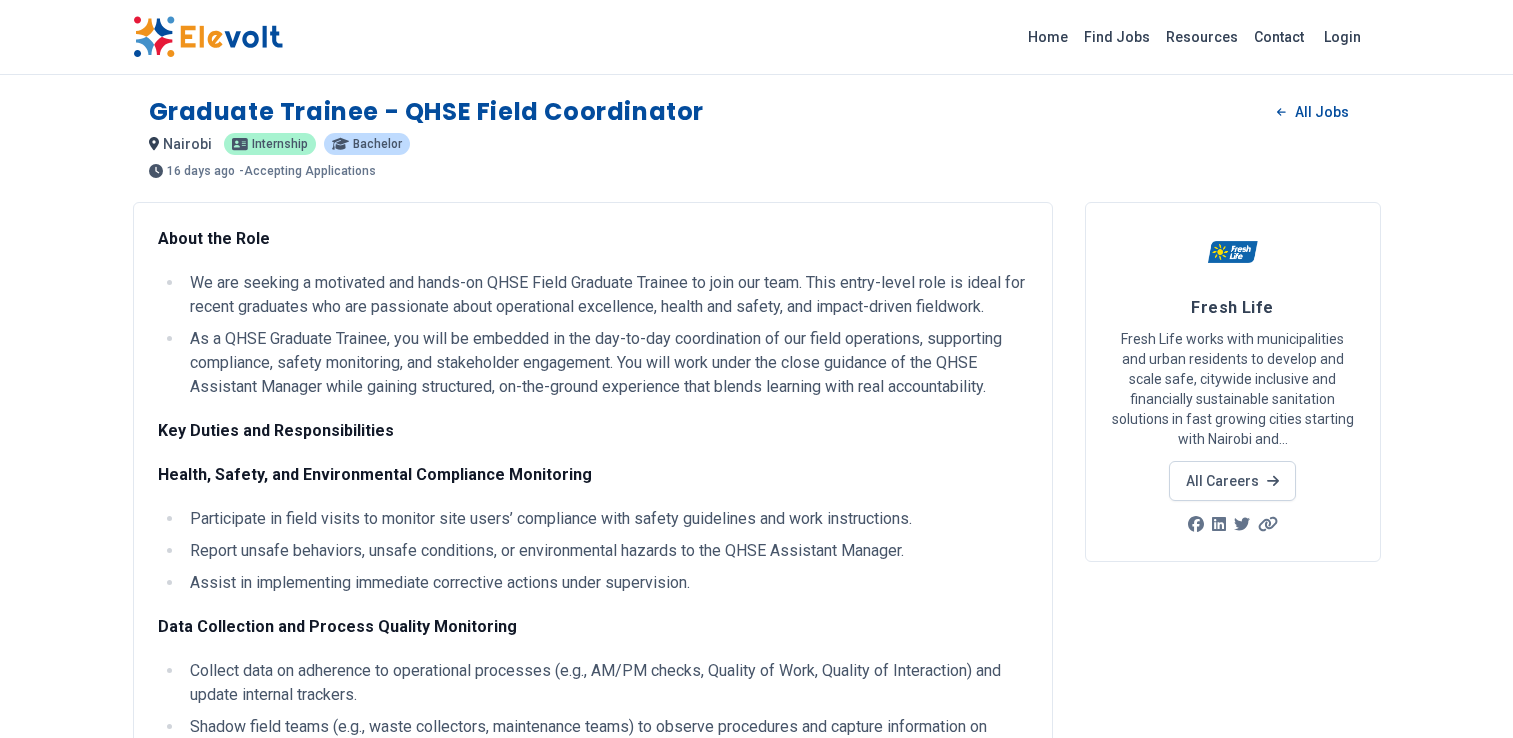 scroll, scrollTop: 0, scrollLeft: 0, axis: both 